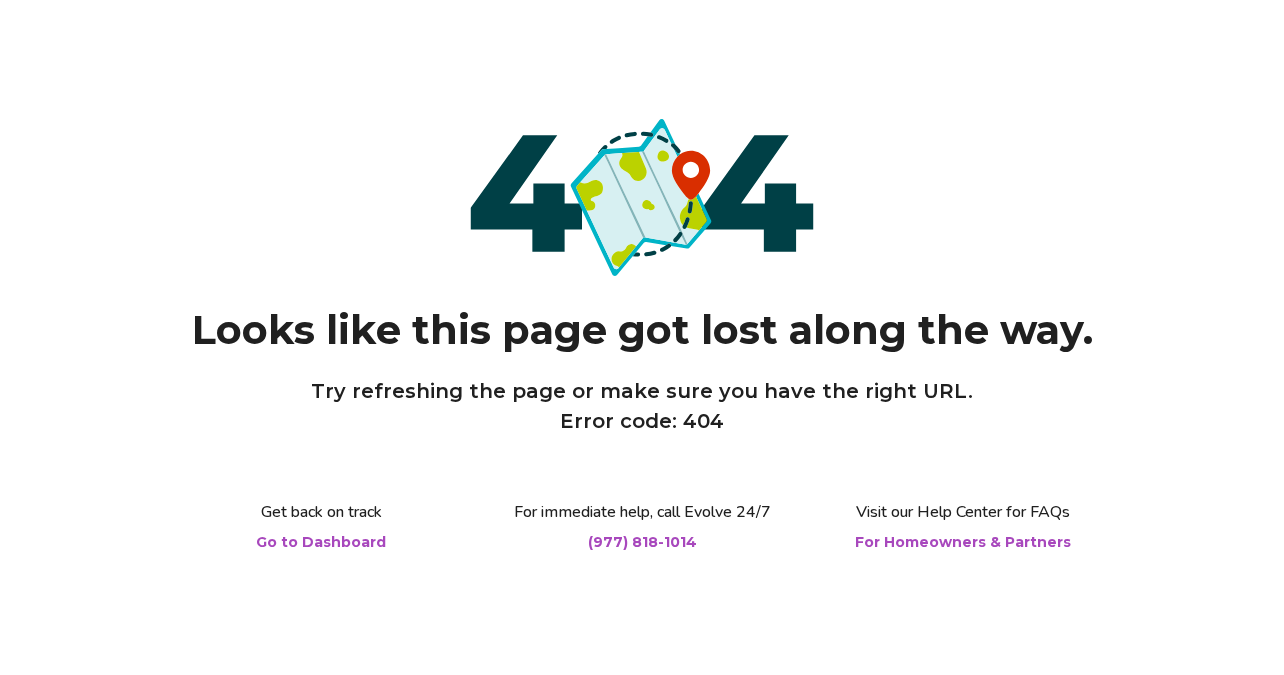 scroll, scrollTop: 0, scrollLeft: 0, axis: both 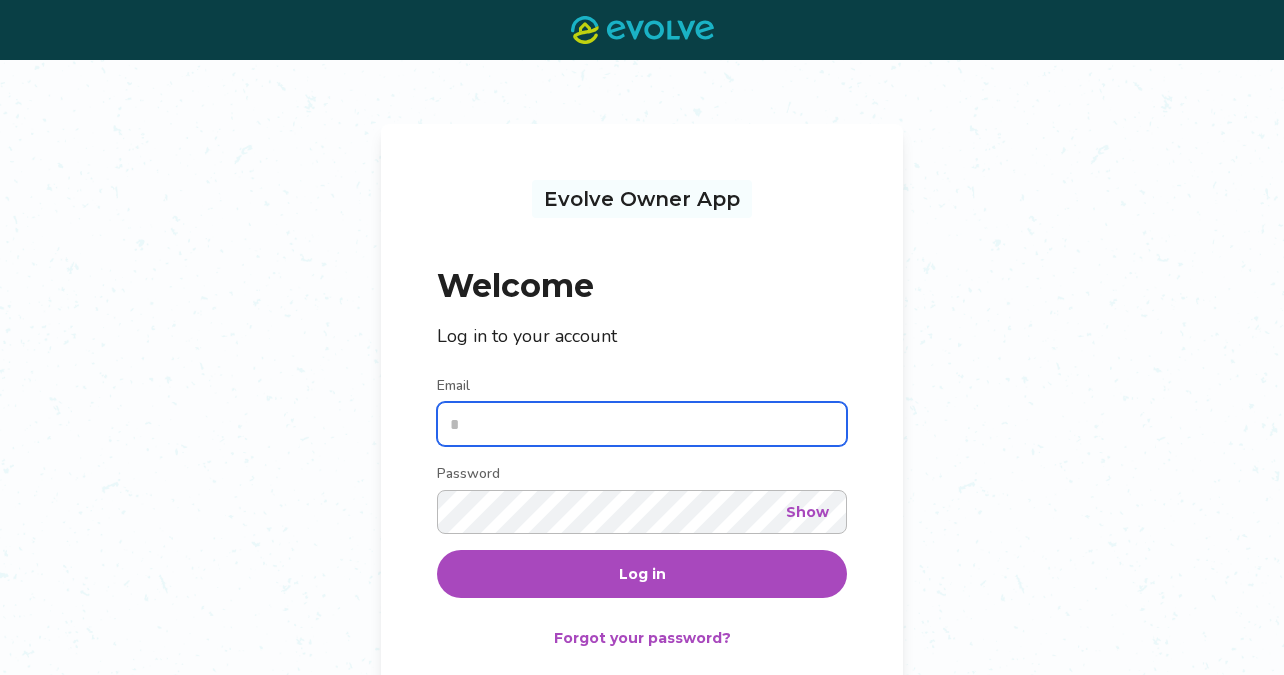type on "**********" 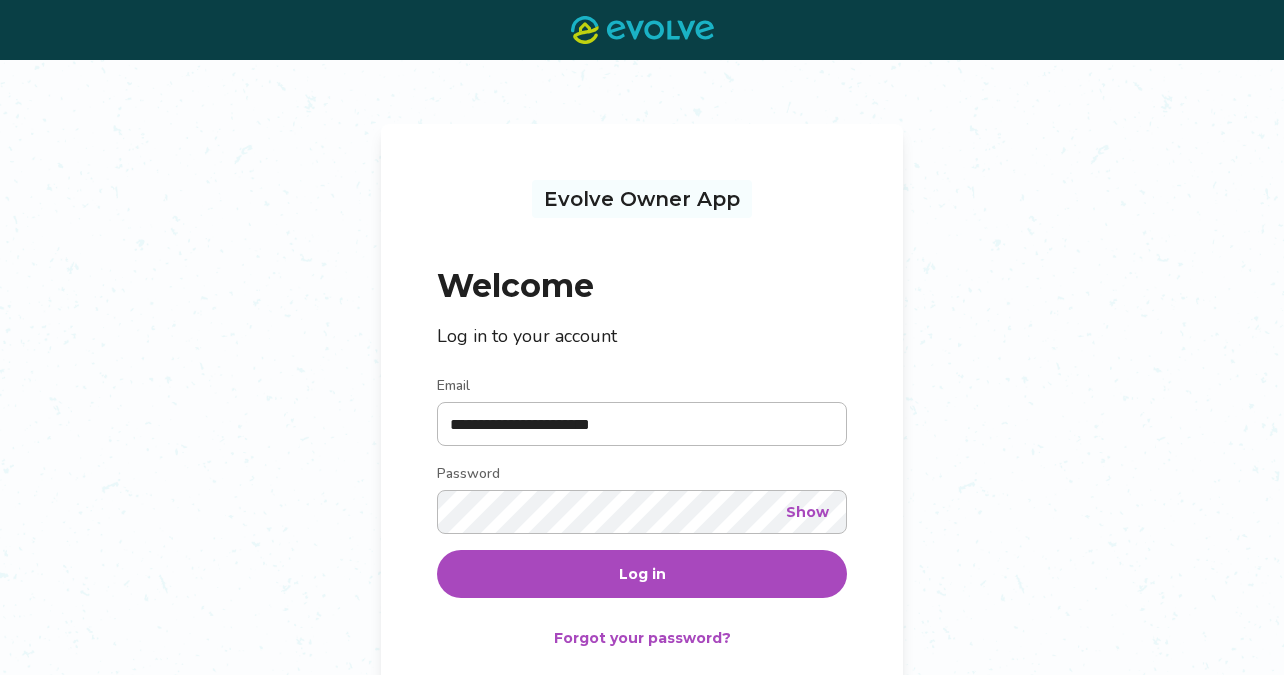 click on "Log in" at bounding box center [642, 574] 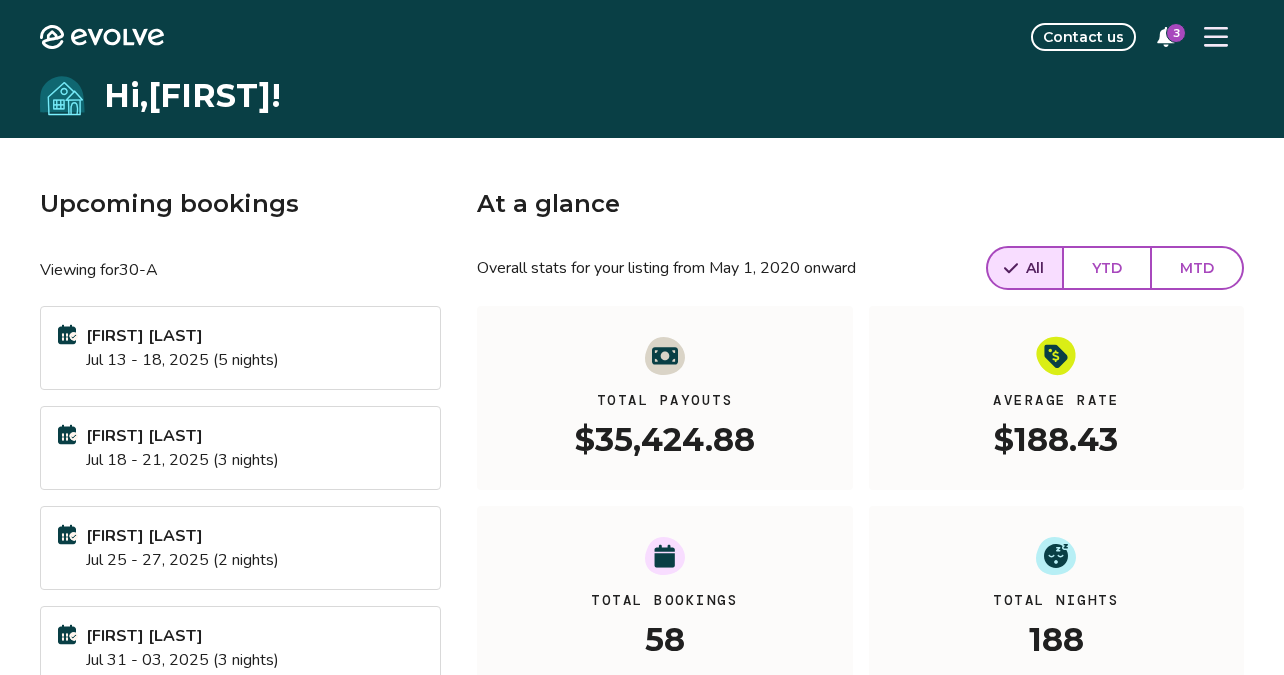click on "3" at bounding box center (1176, 33) 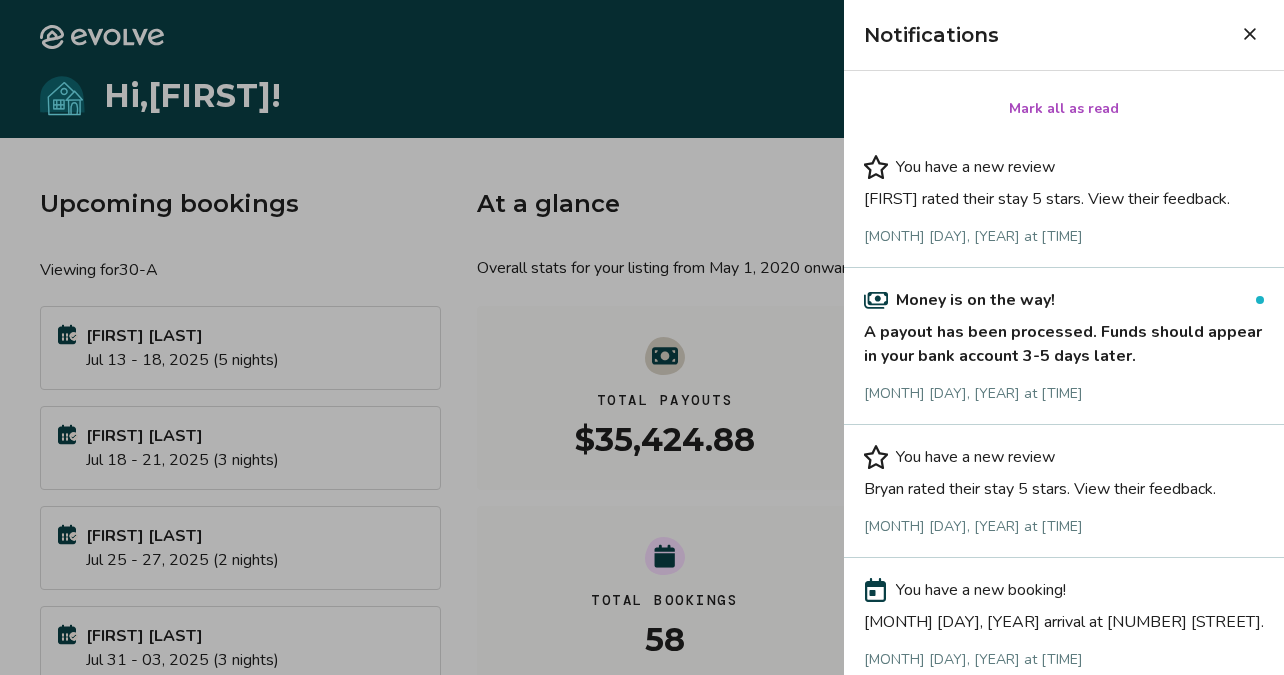 click on "Andrew rated their stay 5 stars. View their feedback." at bounding box center (1064, 195) 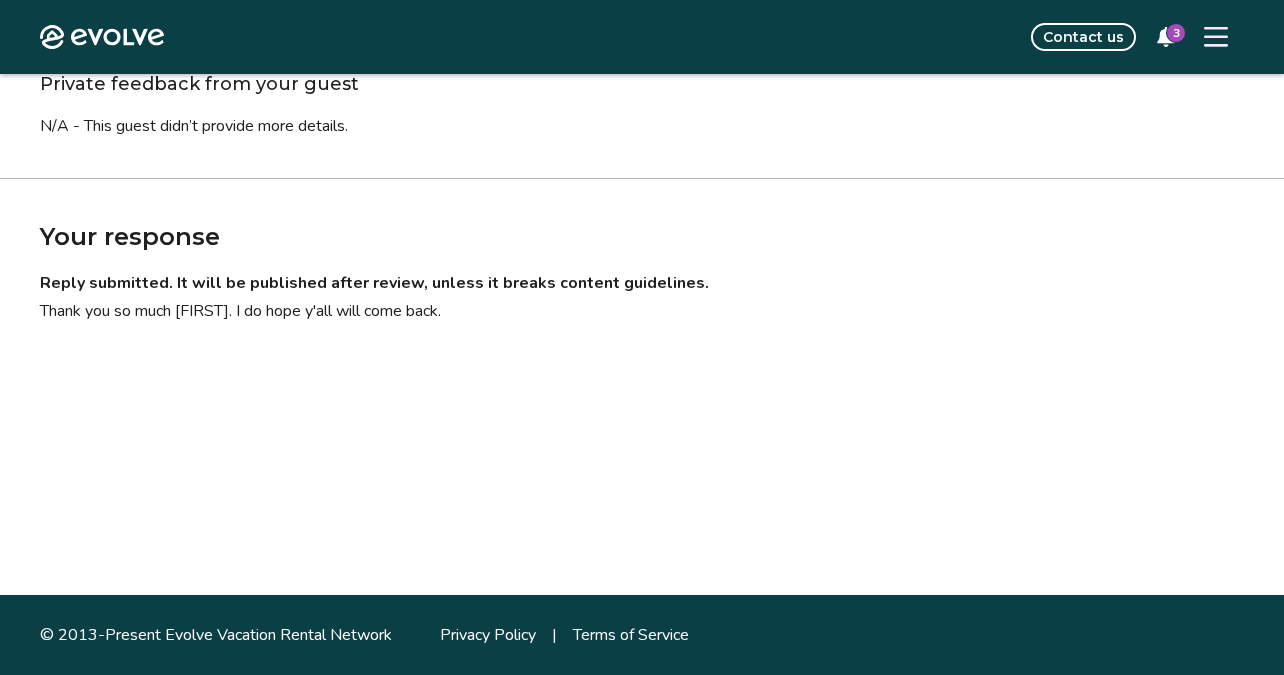 scroll, scrollTop: 358, scrollLeft: 0, axis: vertical 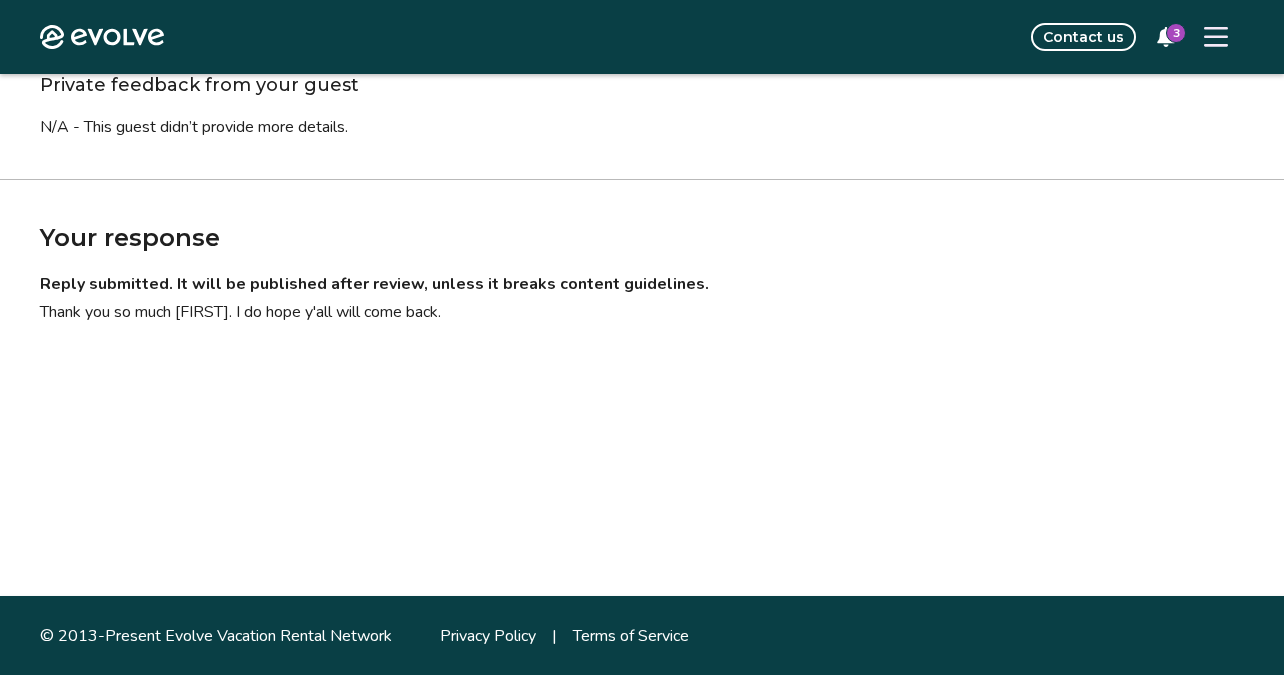click on "3" at bounding box center [1176, 33] 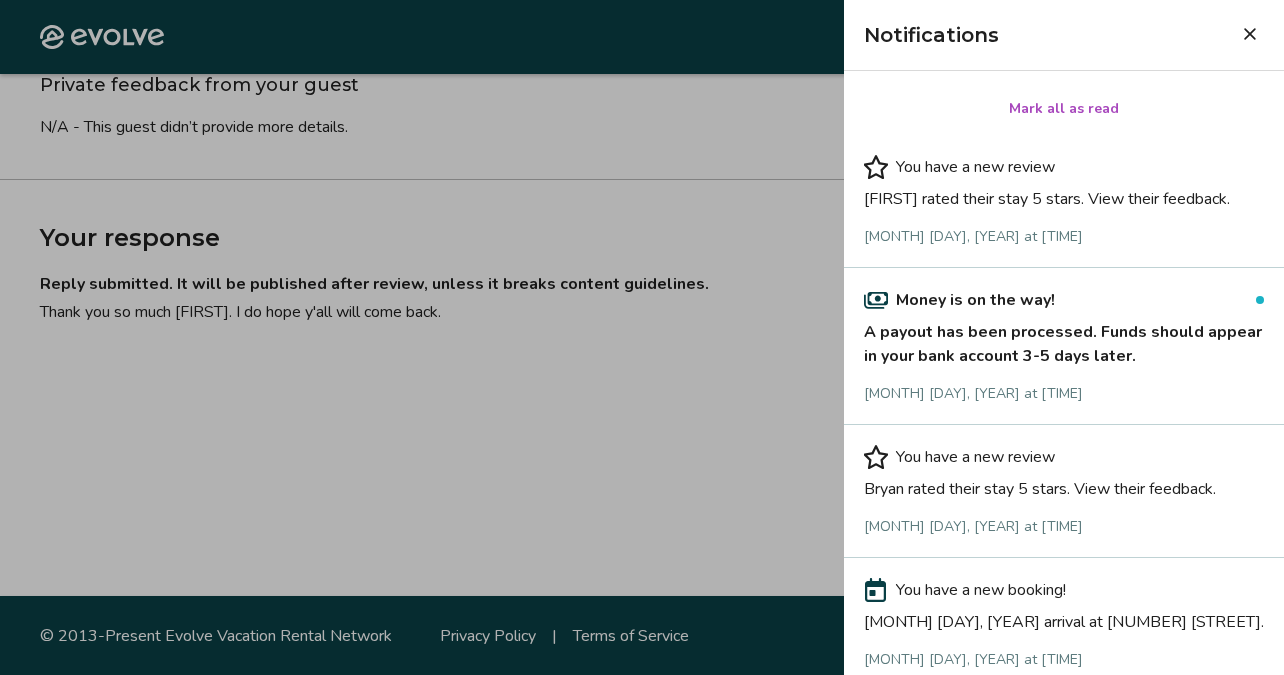 click at bounding box center [642, 337] 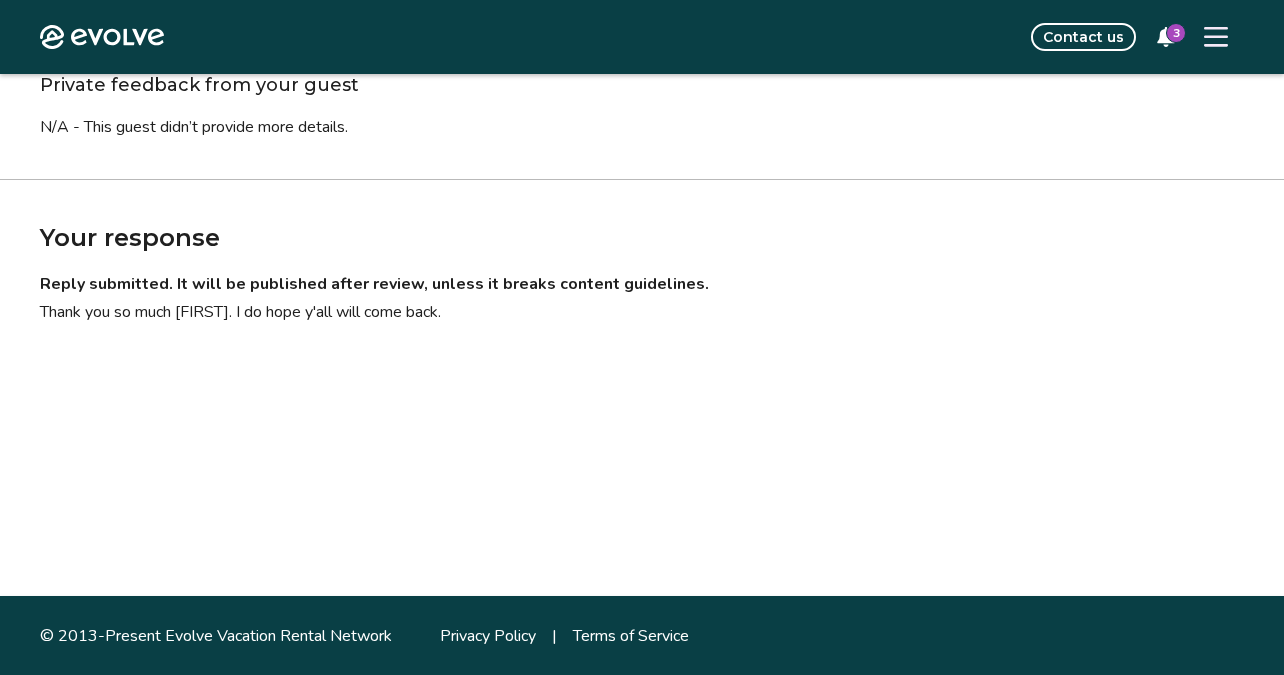 click at bounding box center (1216, 37) 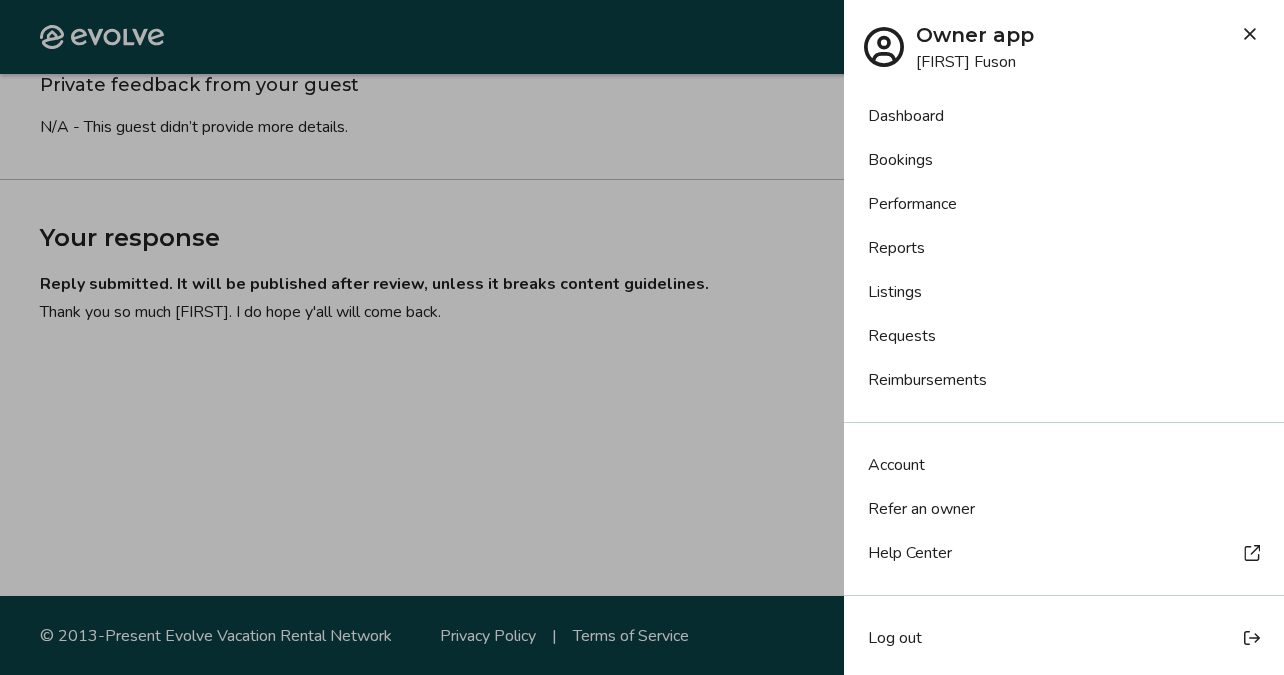 click on "Bookings" at bounding box center (1064, 160) 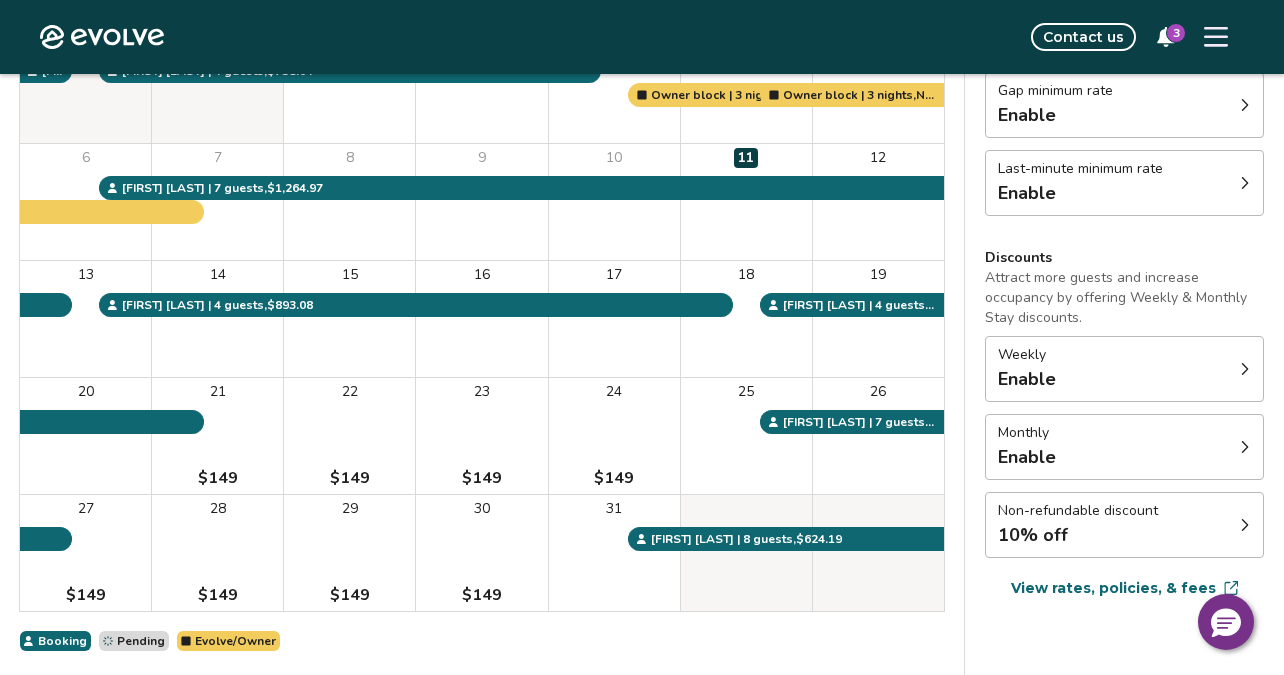 scroll, scrollTop: 0, scrollLeft: 0, axis: both 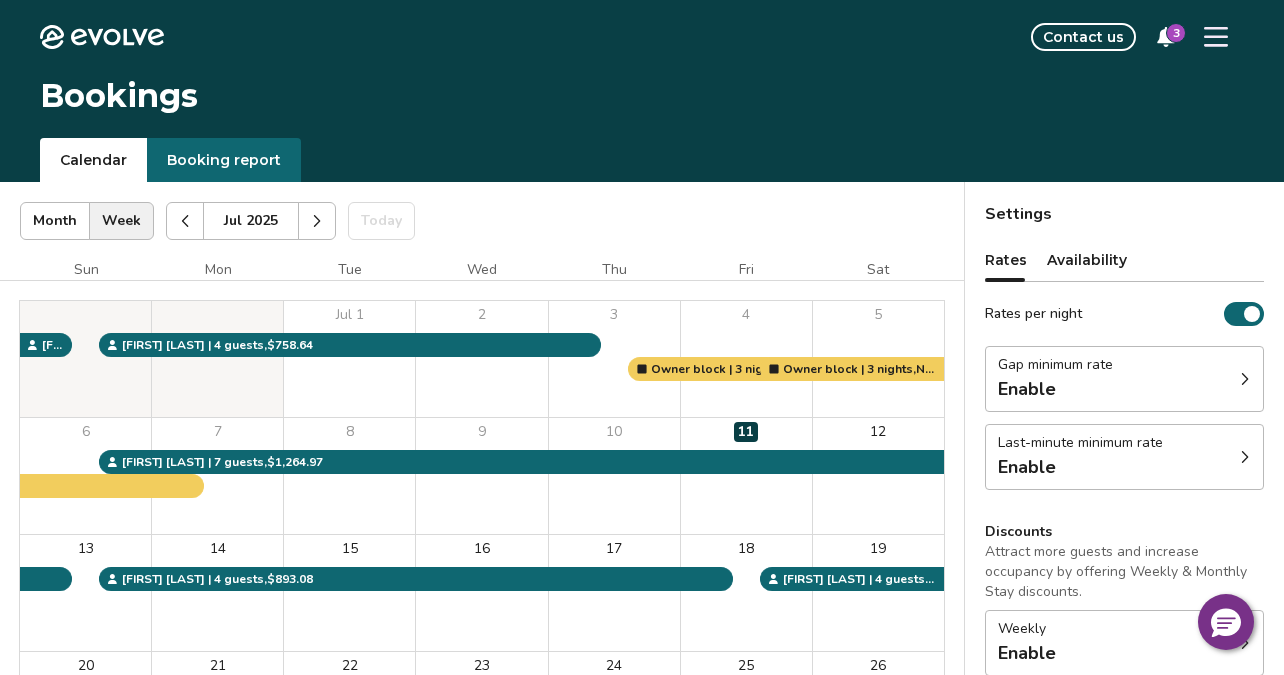 click 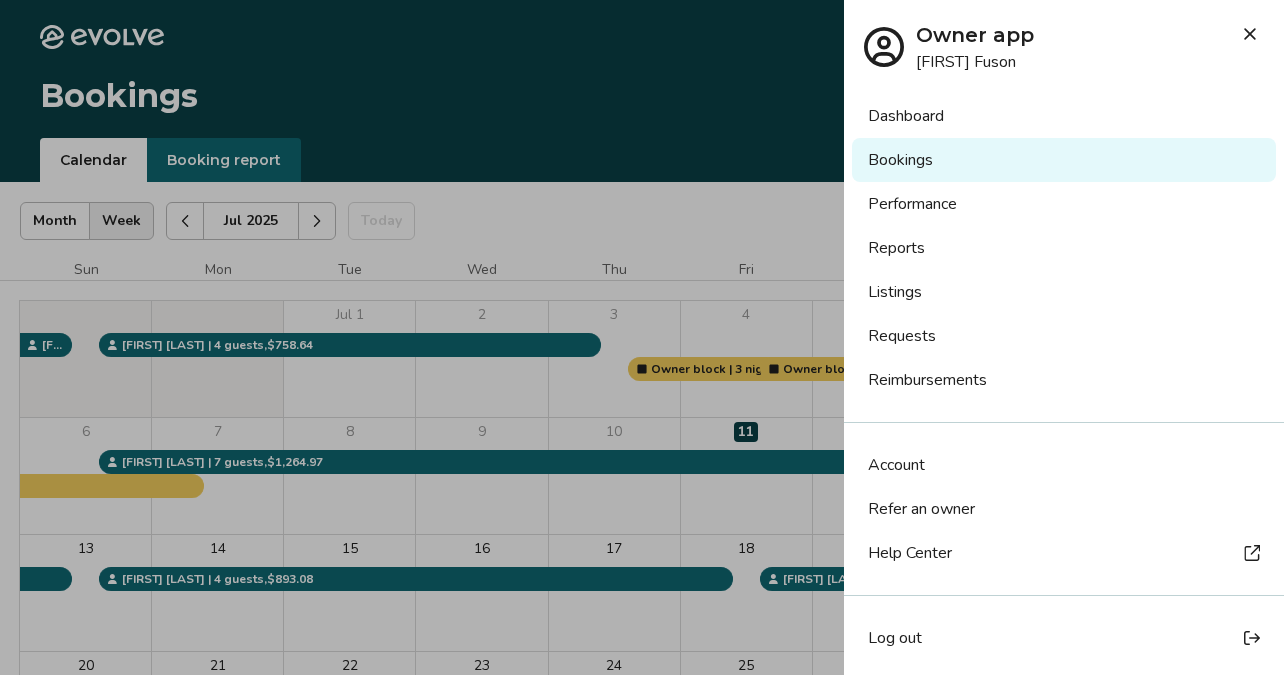 click on "Dashboard" at bounding box center (1064, 116) 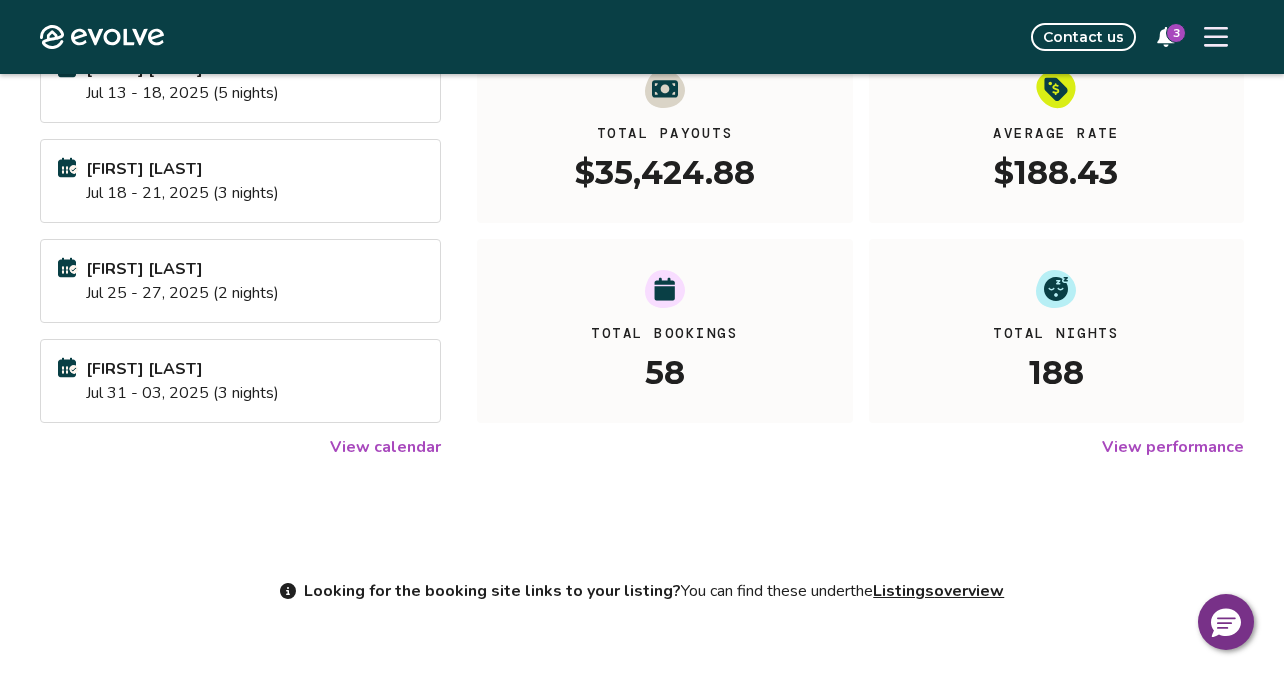 scroll, scrollTop: 0, scrollLeft: 0, axis: both 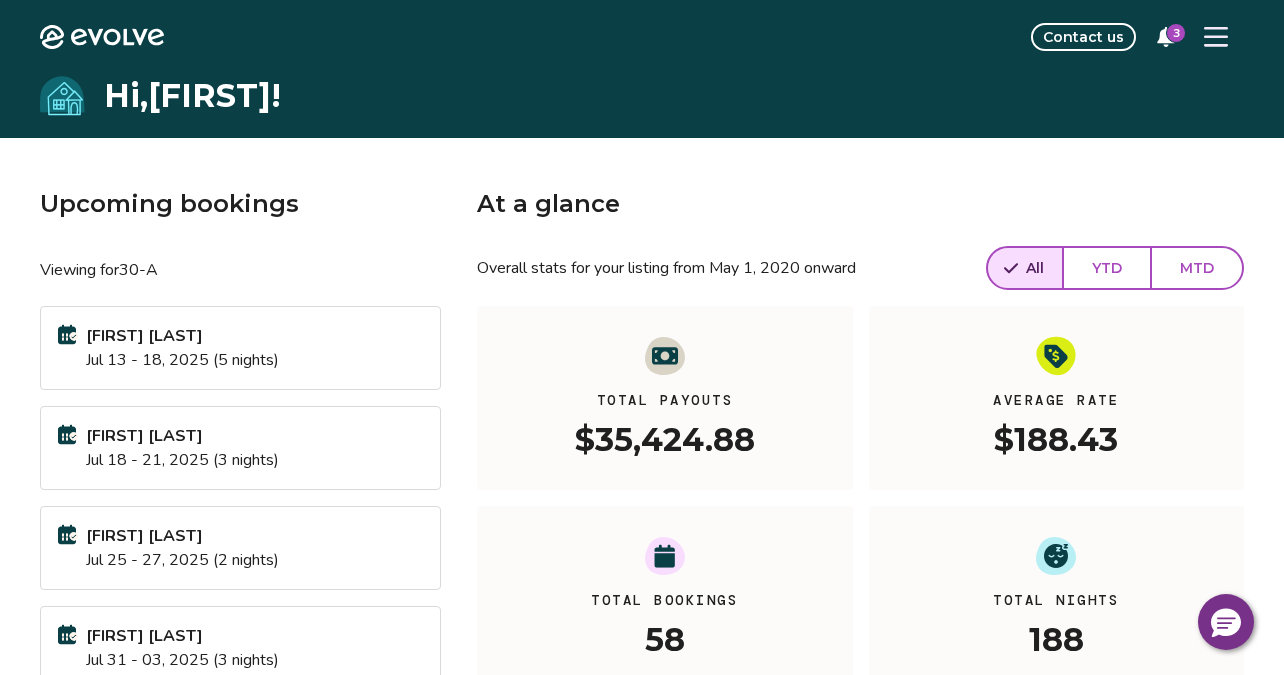 click at bounding box center [1216, 37] 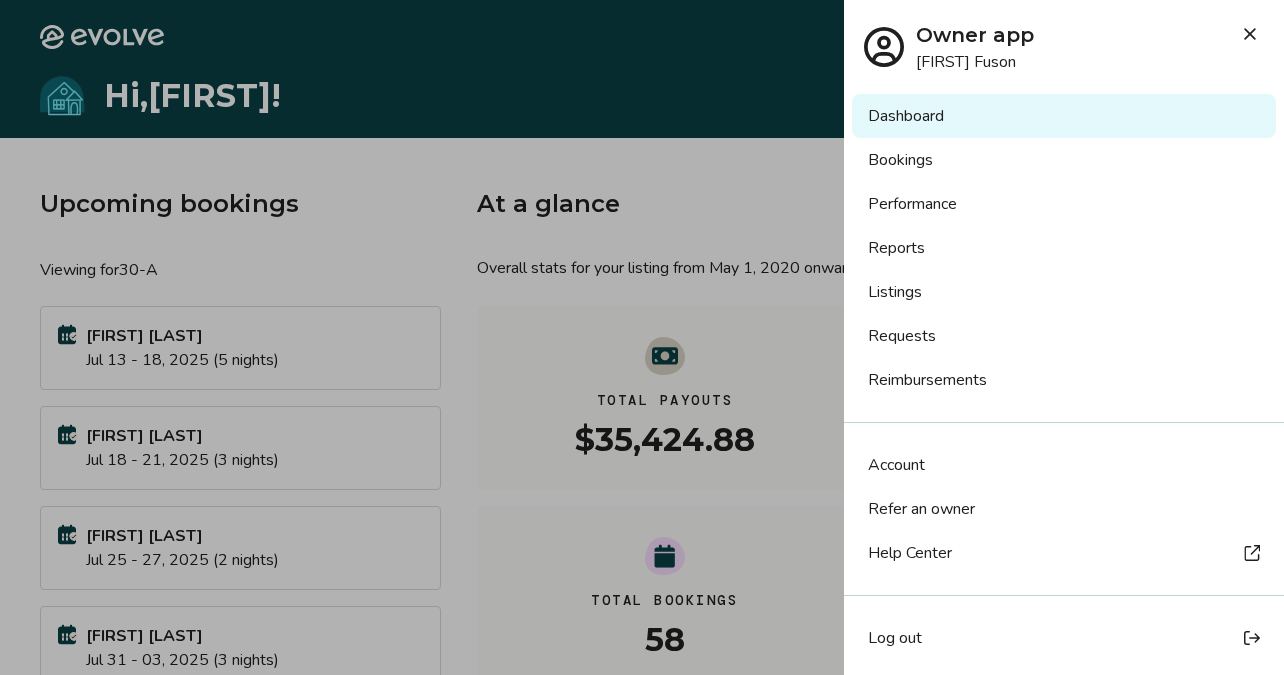 click on "Reports" at bounding box center [1064, 248] 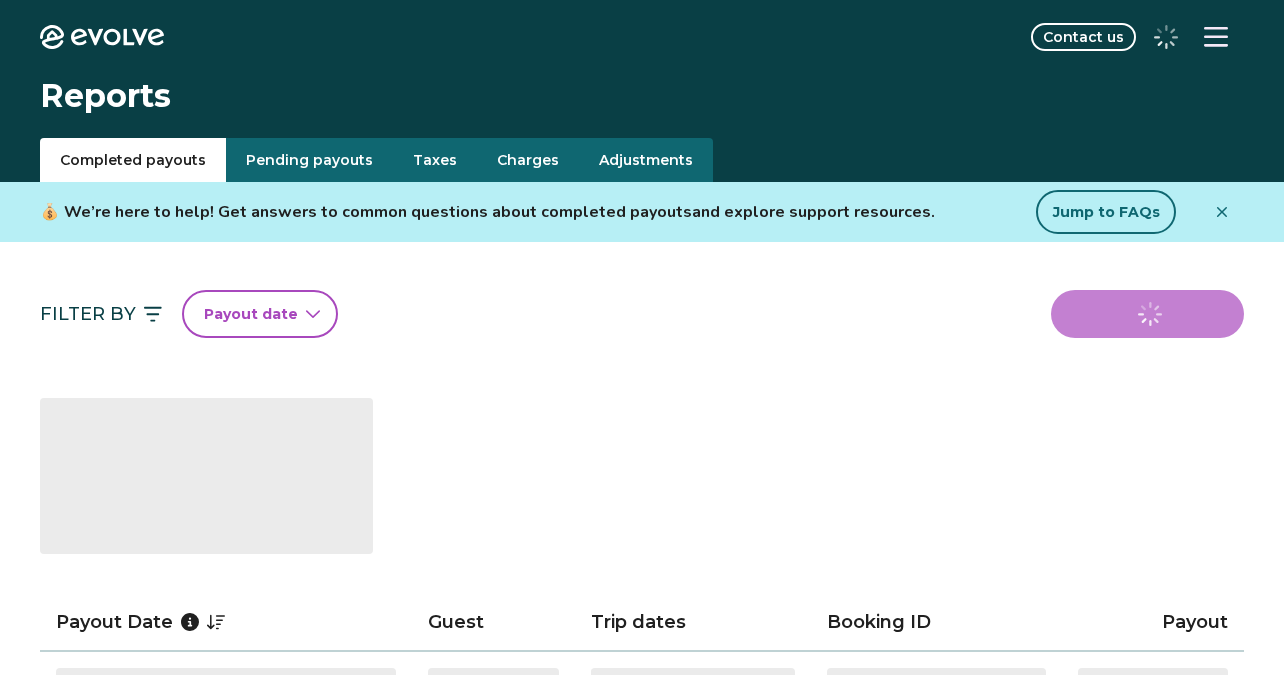 scroll, scrollTop: 0, scrollLeft: 0, axis: both 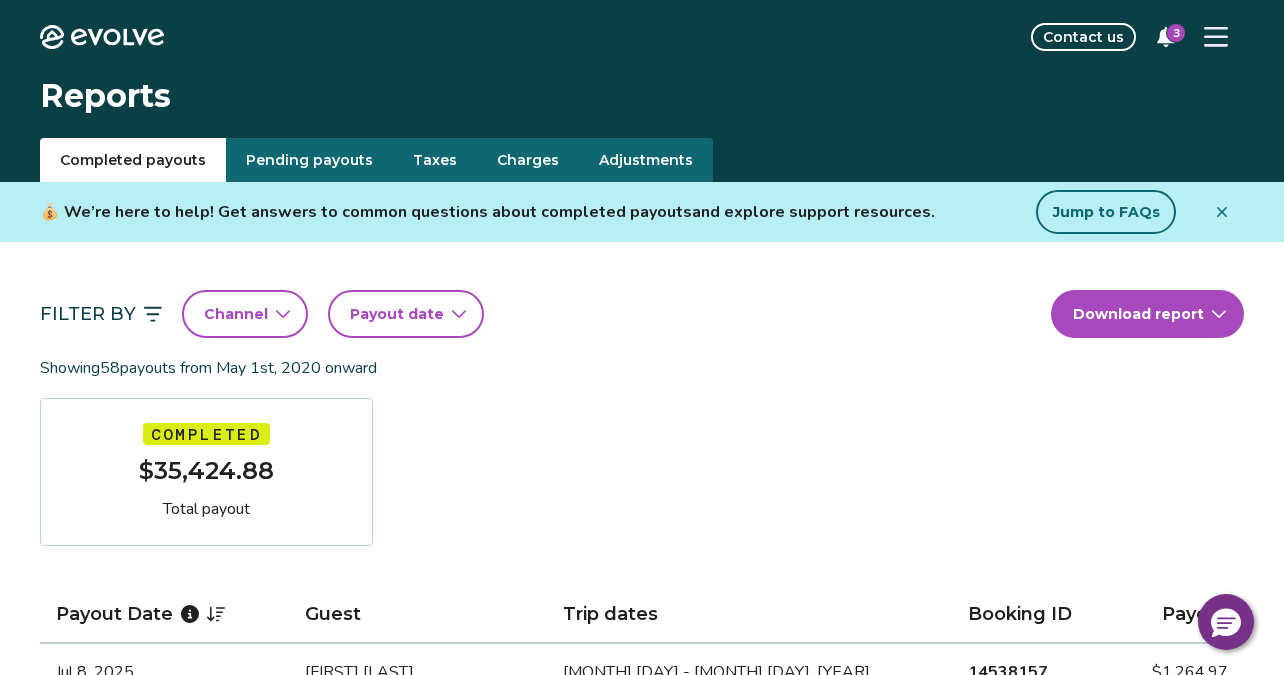 click 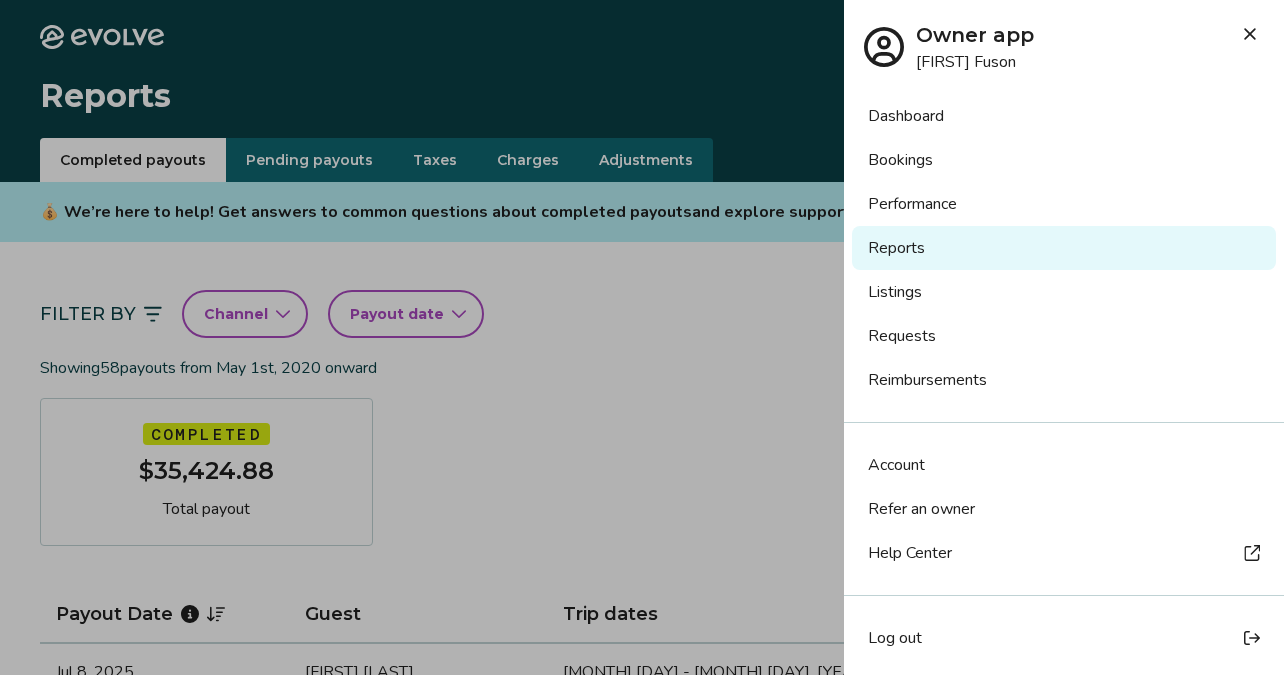 click on "Requests" at bounding box center (1064, 336) 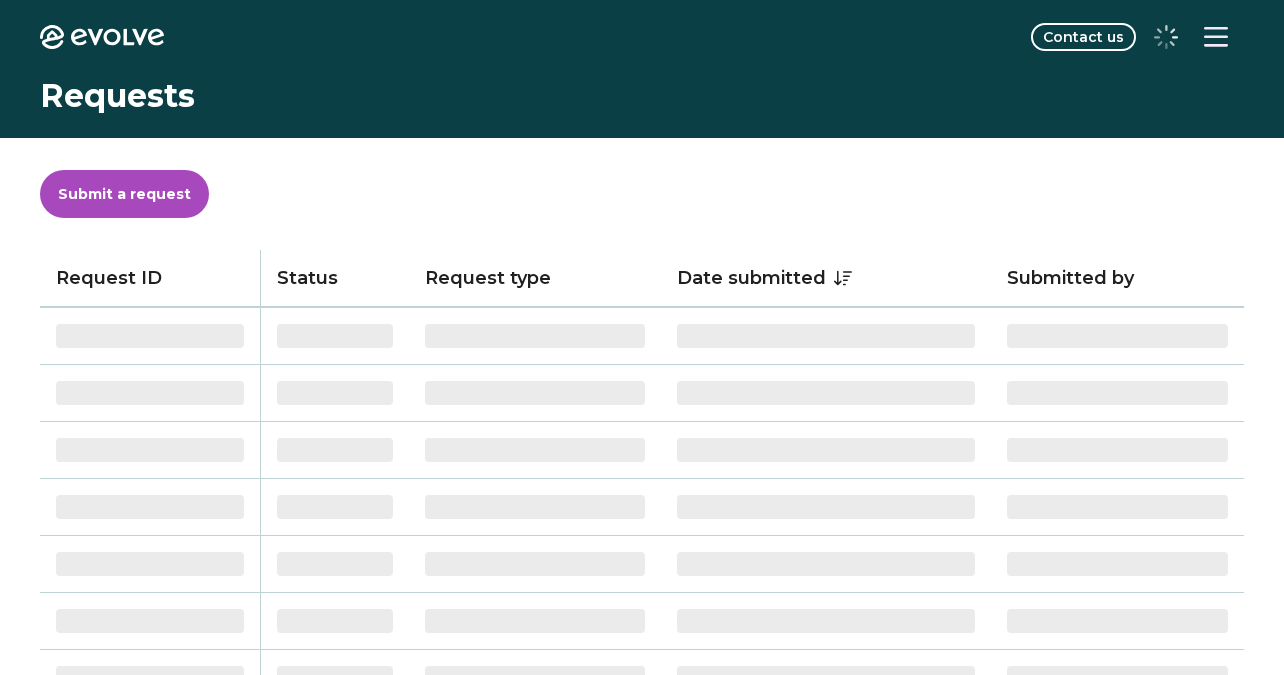 scroll, scrollTop: 0, scrollLeft: 0, axis: both 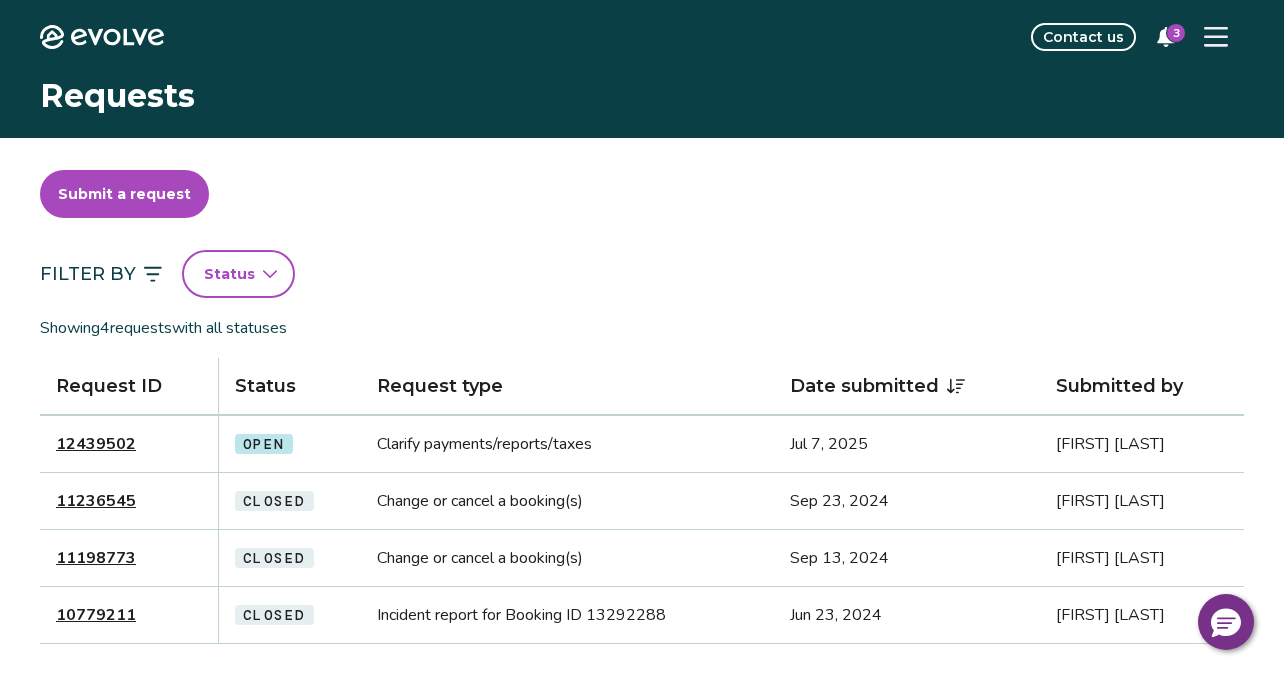click on "12439502" at bounding box center (129, 444) 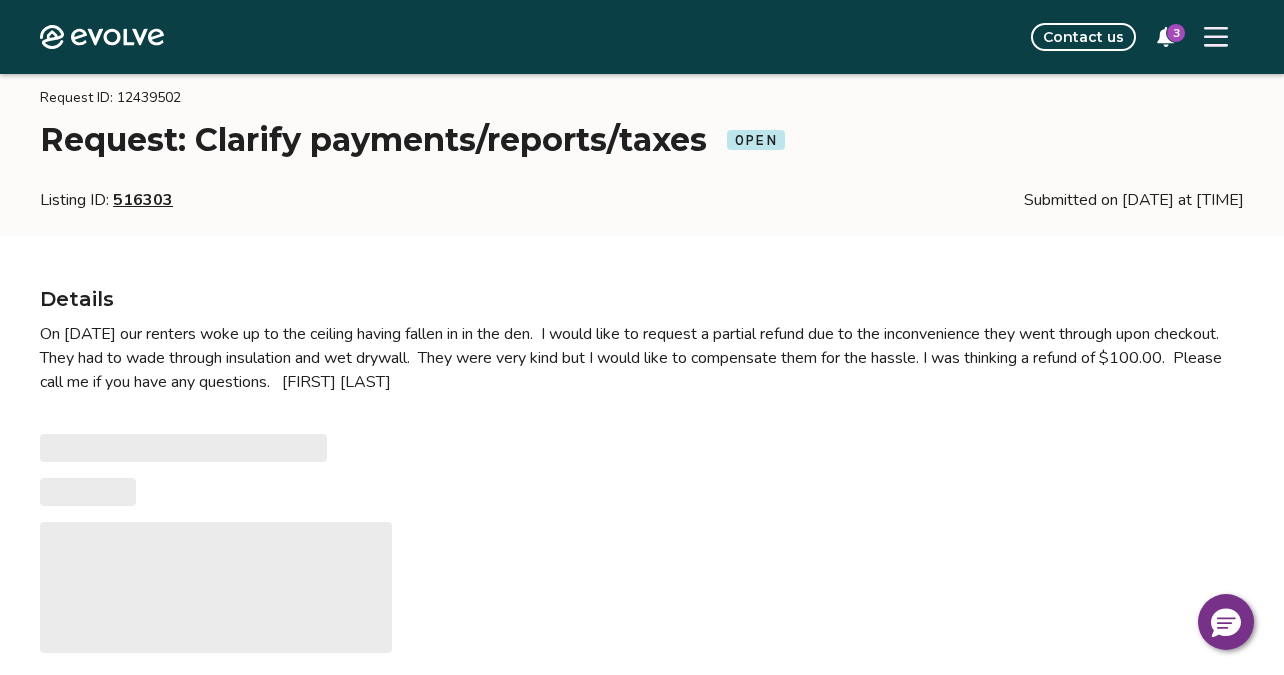 type on "*" 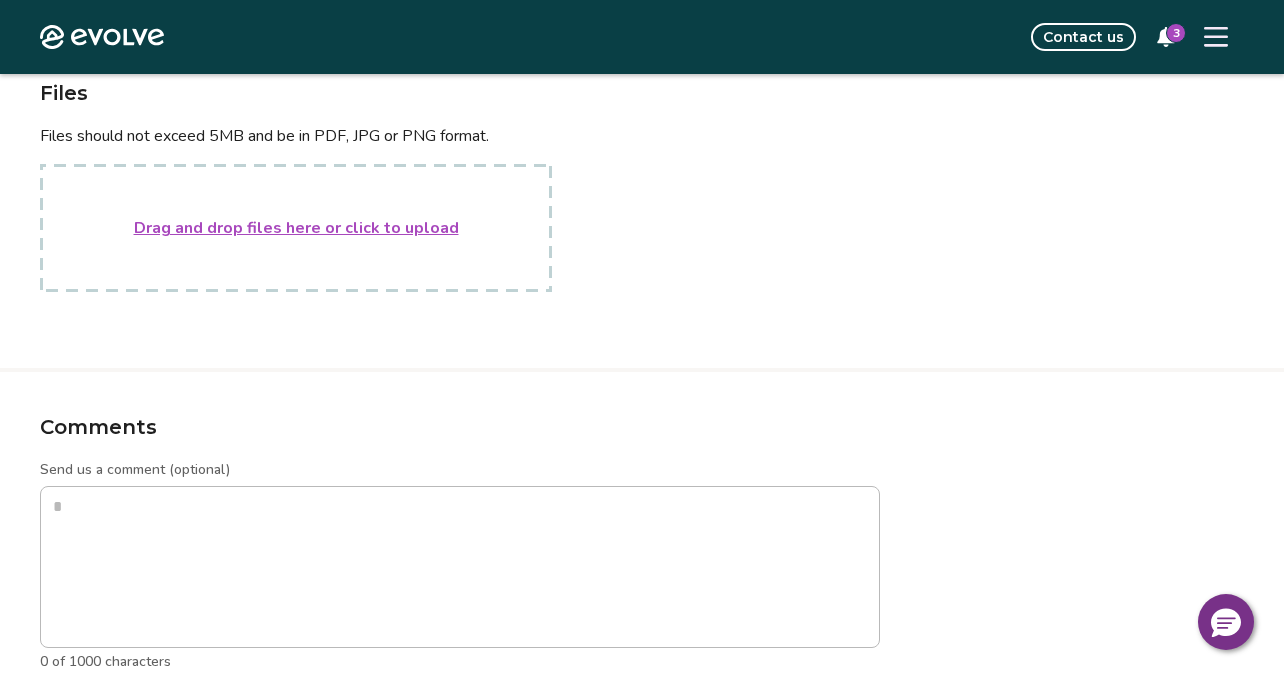 scroll, scrollTop: 0, scrollLeft: 0, axis: both 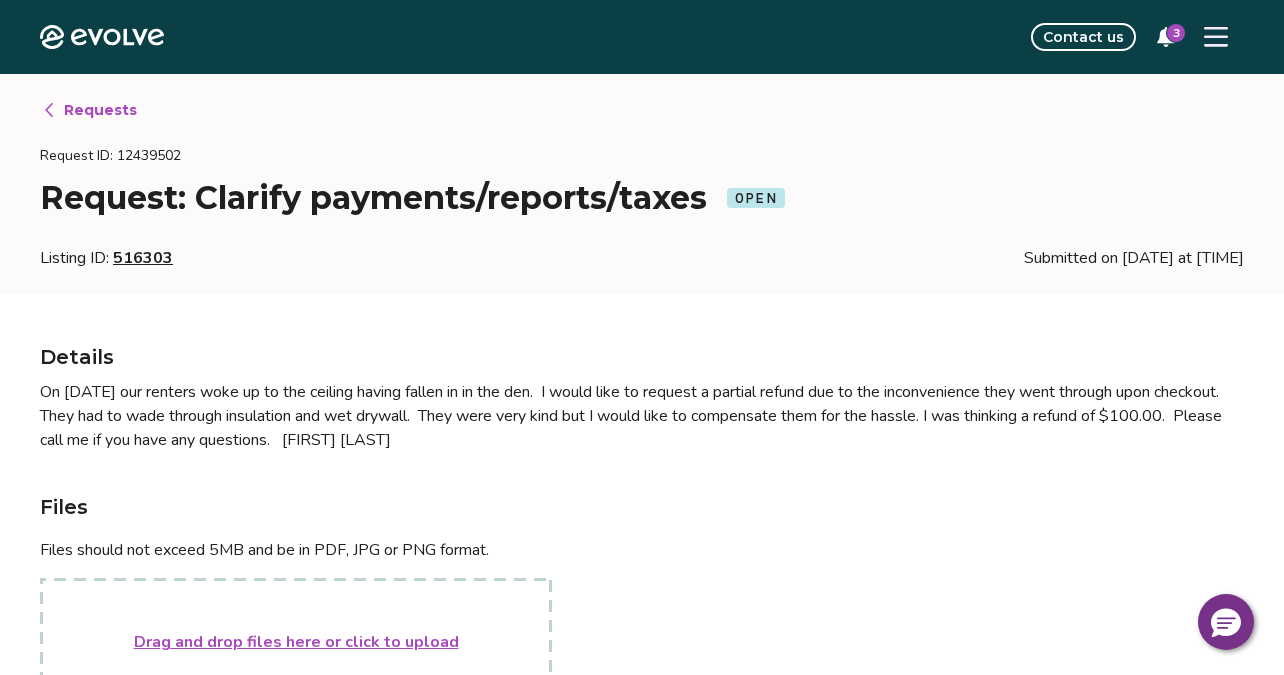 click on "Requests" at bounding box center [100, 110] 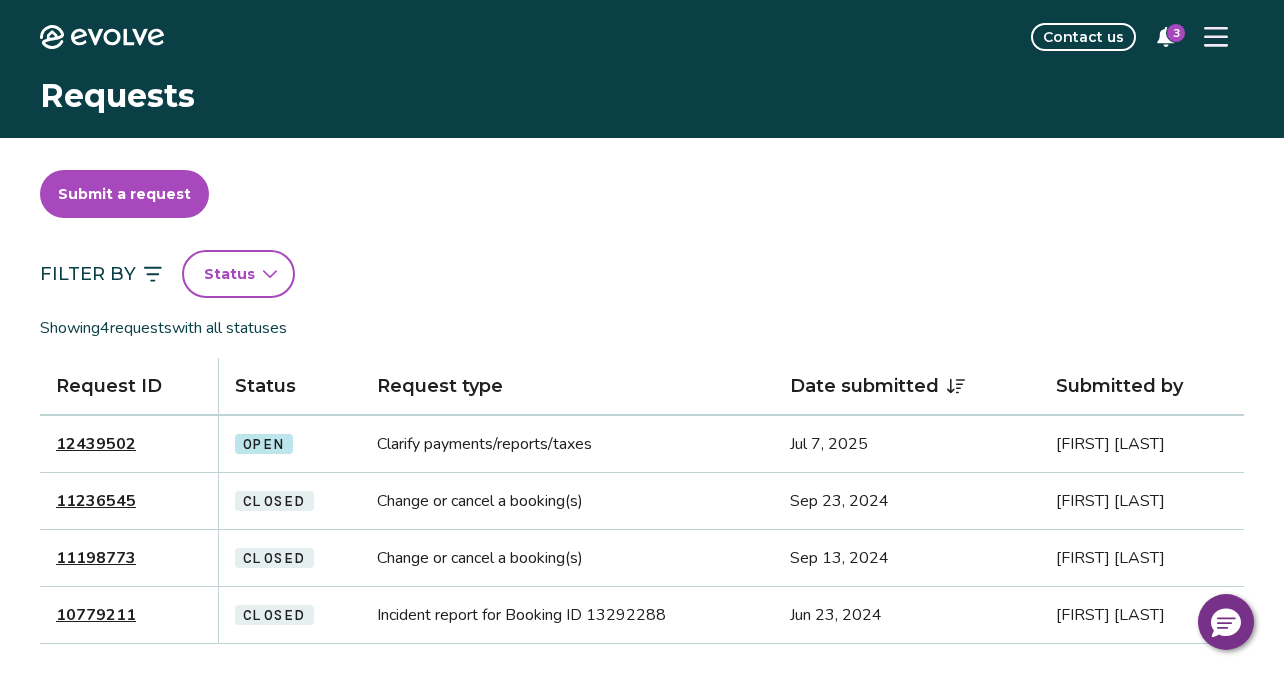 click 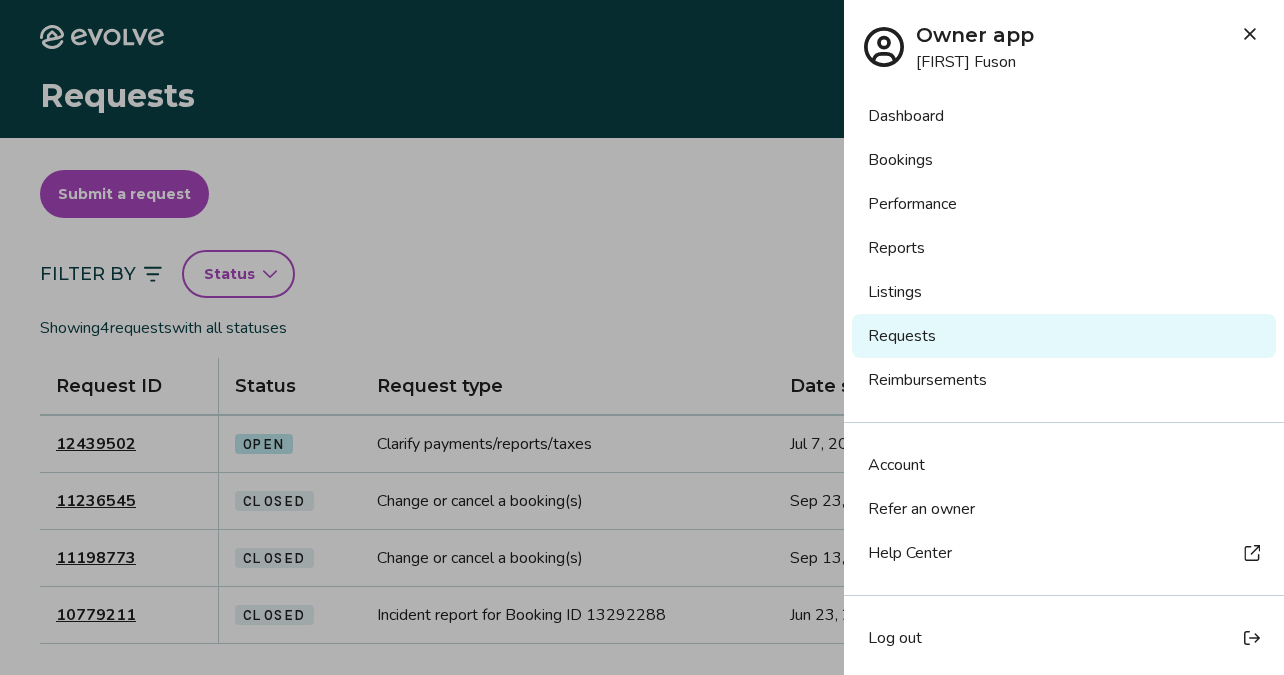 click on "Reimbursements" at bounding box center [1064, 380] 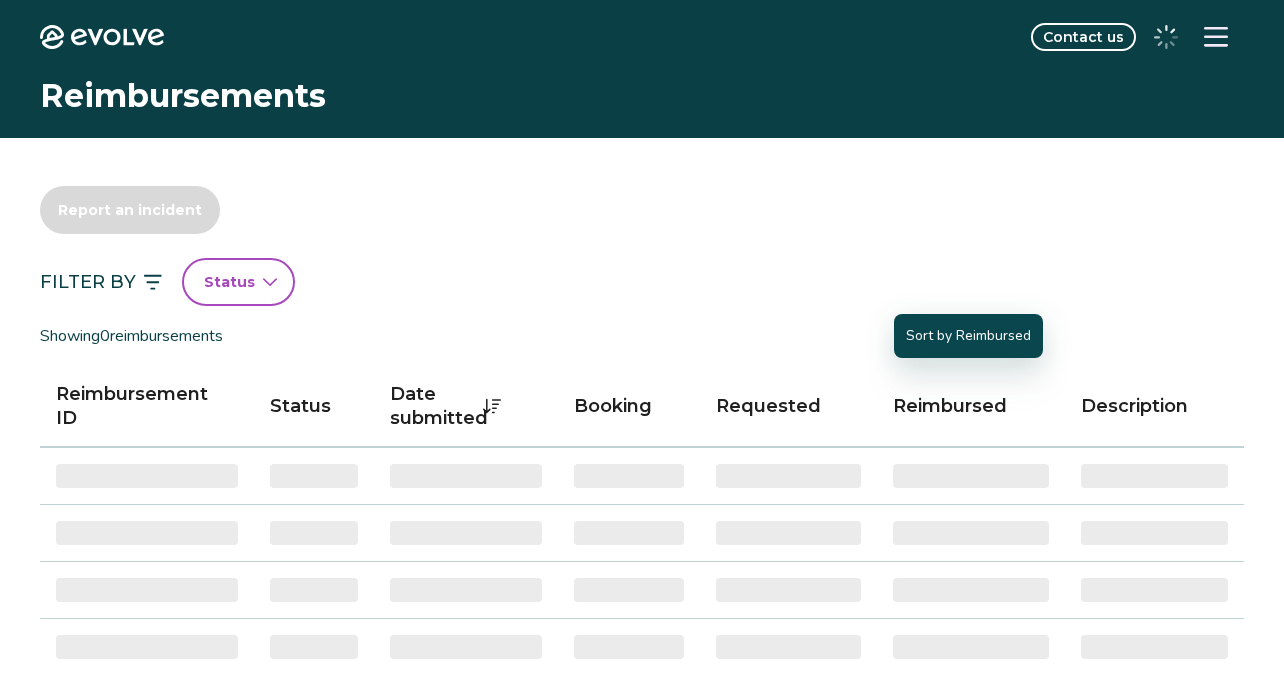 scroll, scrollTop: 0, scrollLeft: 0, axis: both 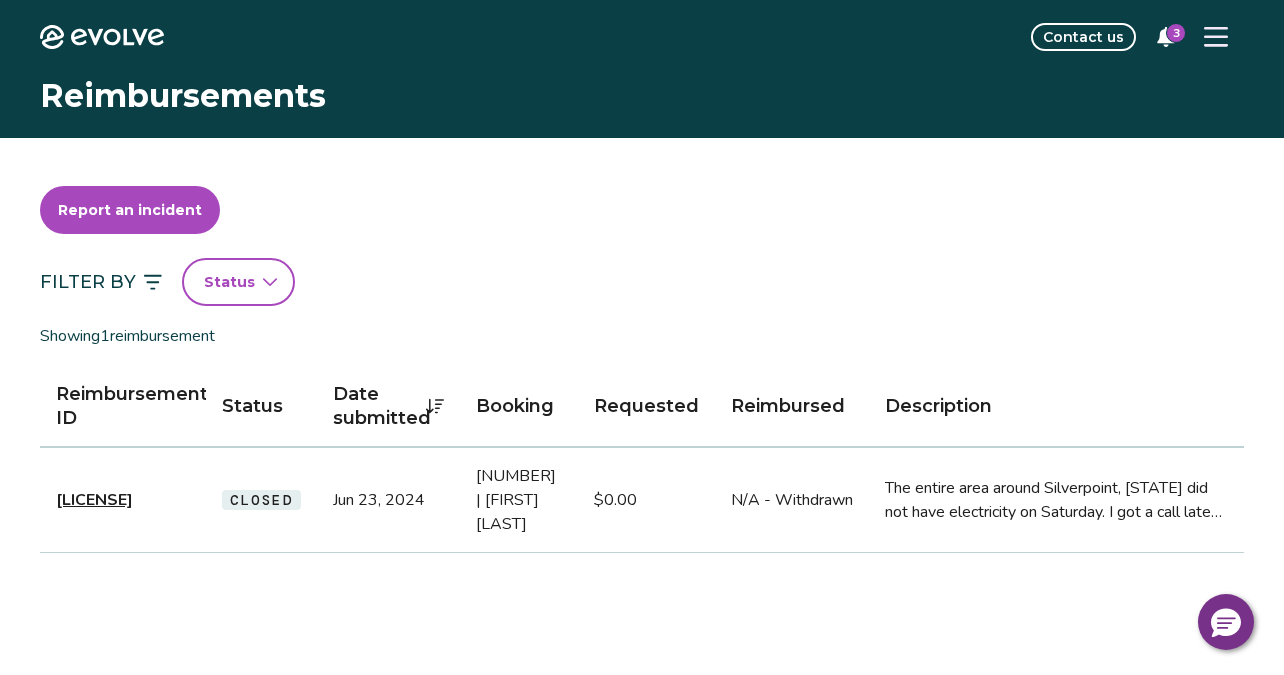 click 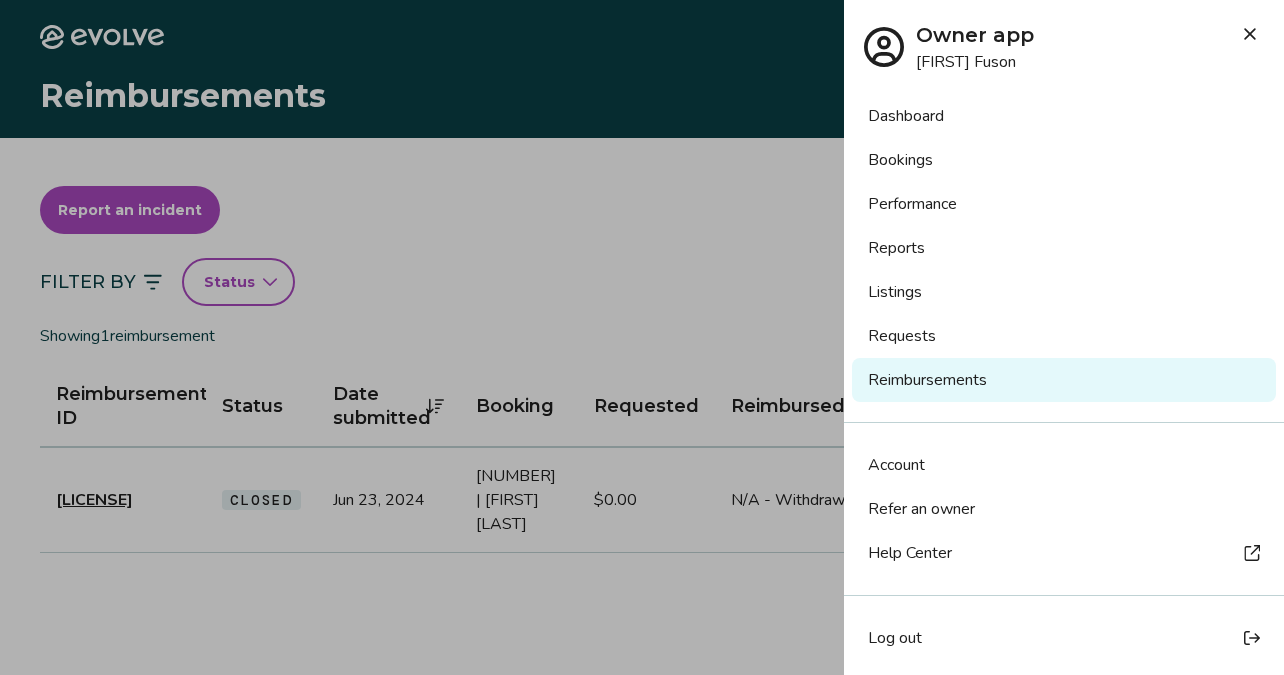 click on "Account" at bounding box center (1064, 465) 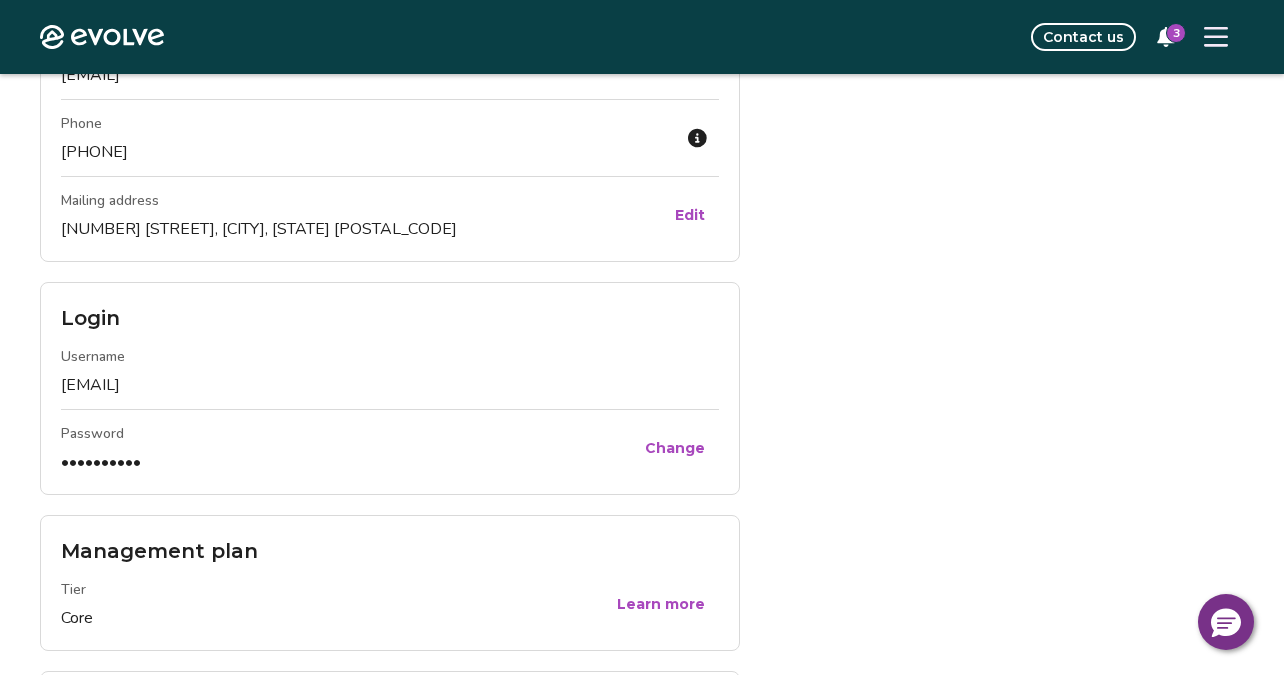 scroll, scrollTop: 0, scrollLeft: 0, axis: both 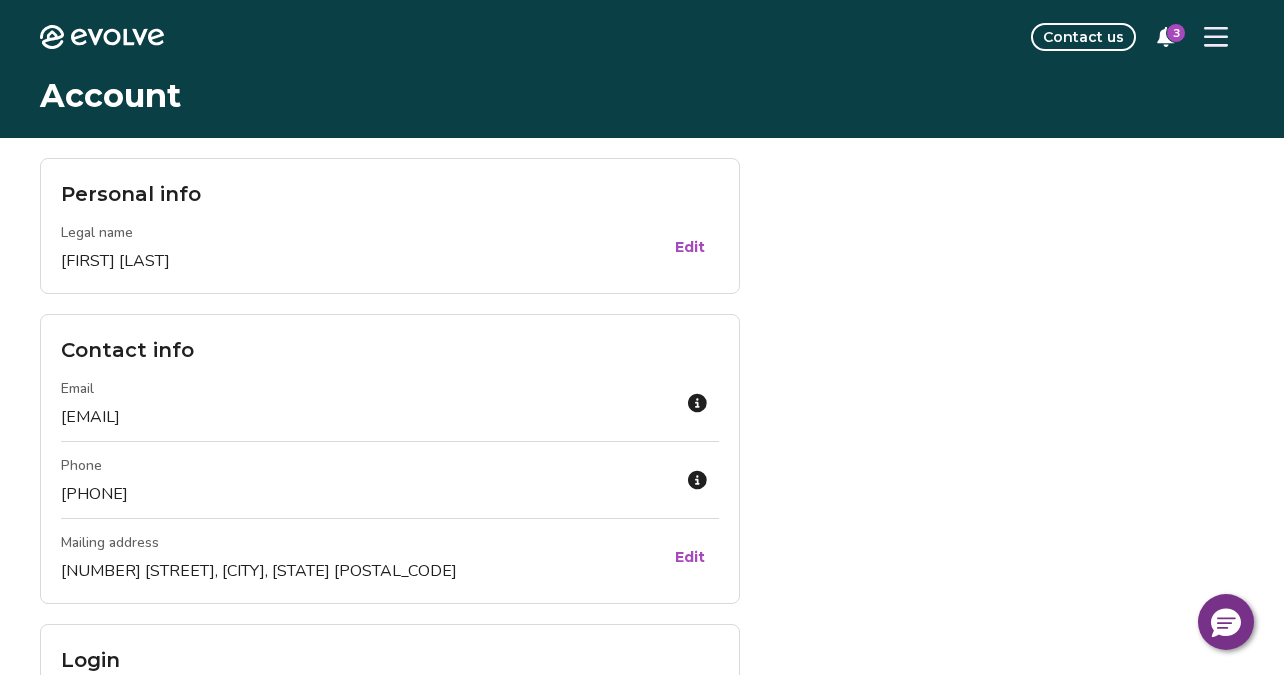 click 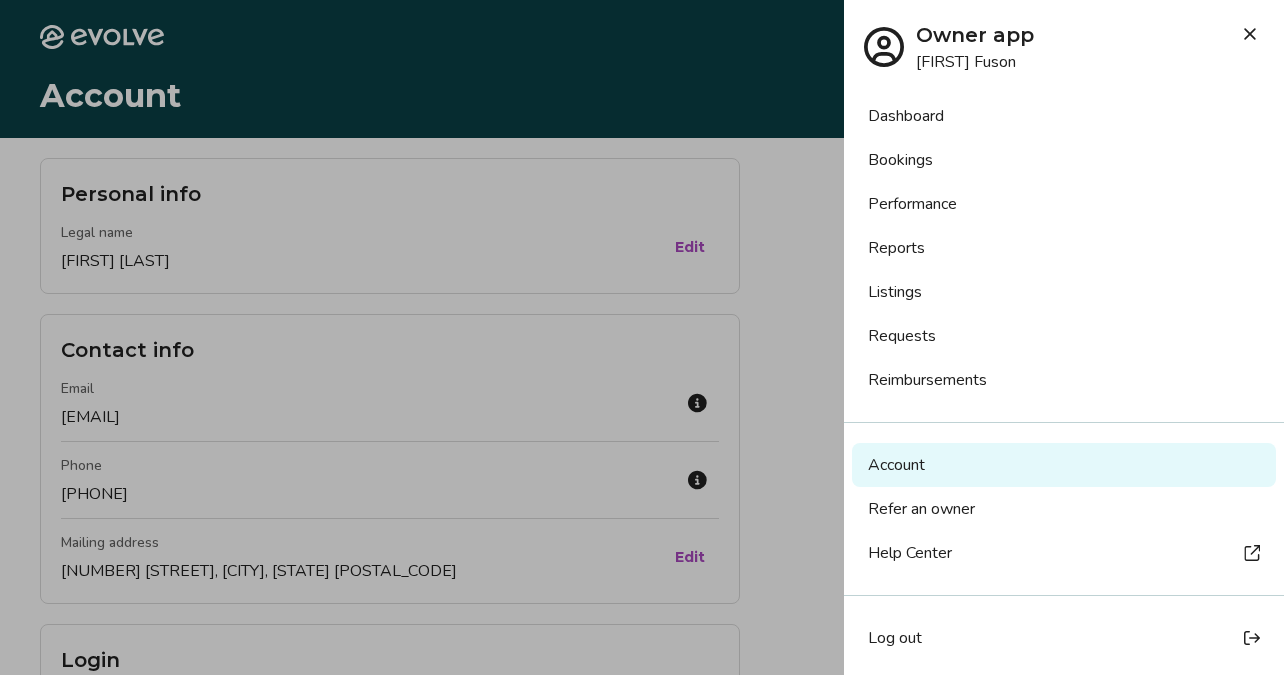 click on "Help Center" at bounding box center [1064, 553] 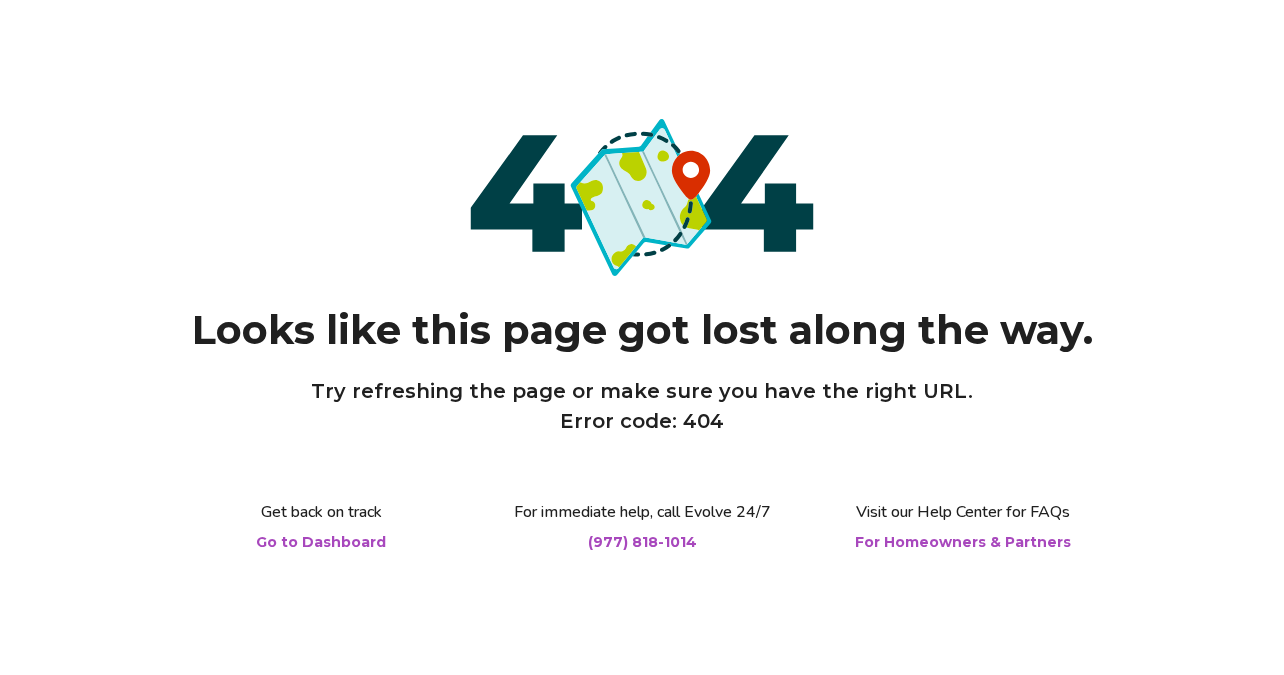 scroll, scrollTop: 0, scrollLeft: 0, axis: both 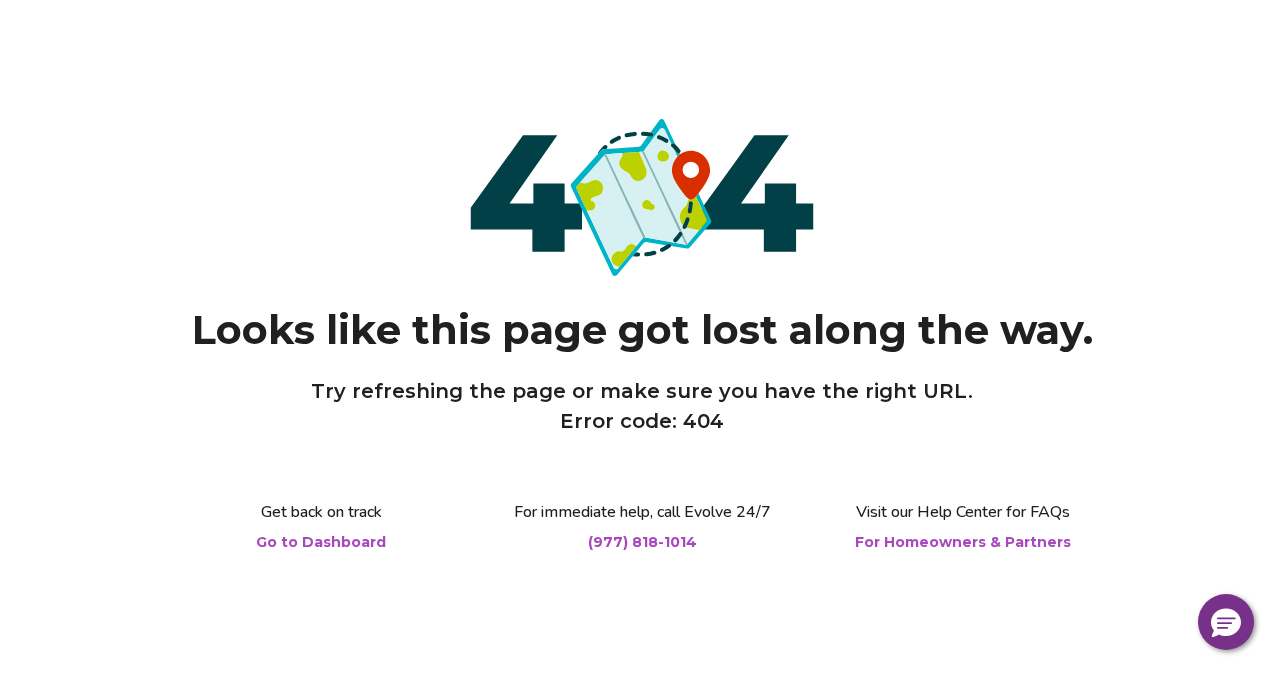 click on "Go to Dashboard" at bounding box center (321, 542) 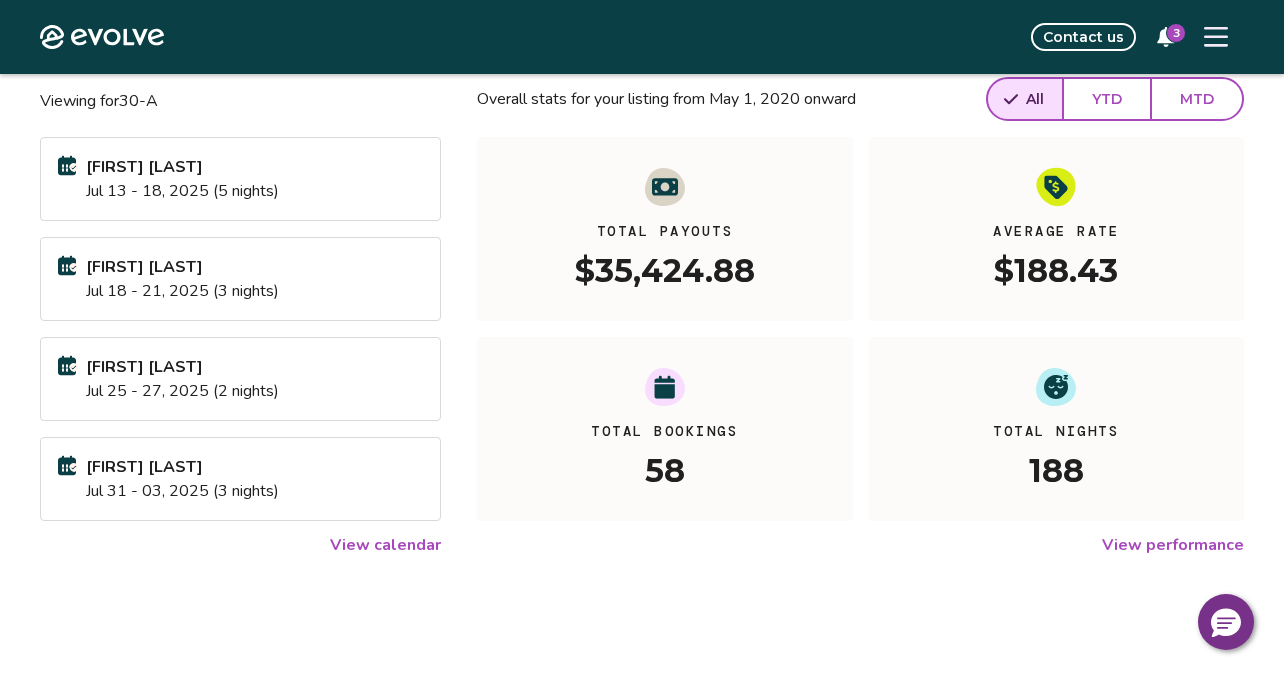 scroll, scrollTop: 359, scrollLeft: 0, axis: vertical 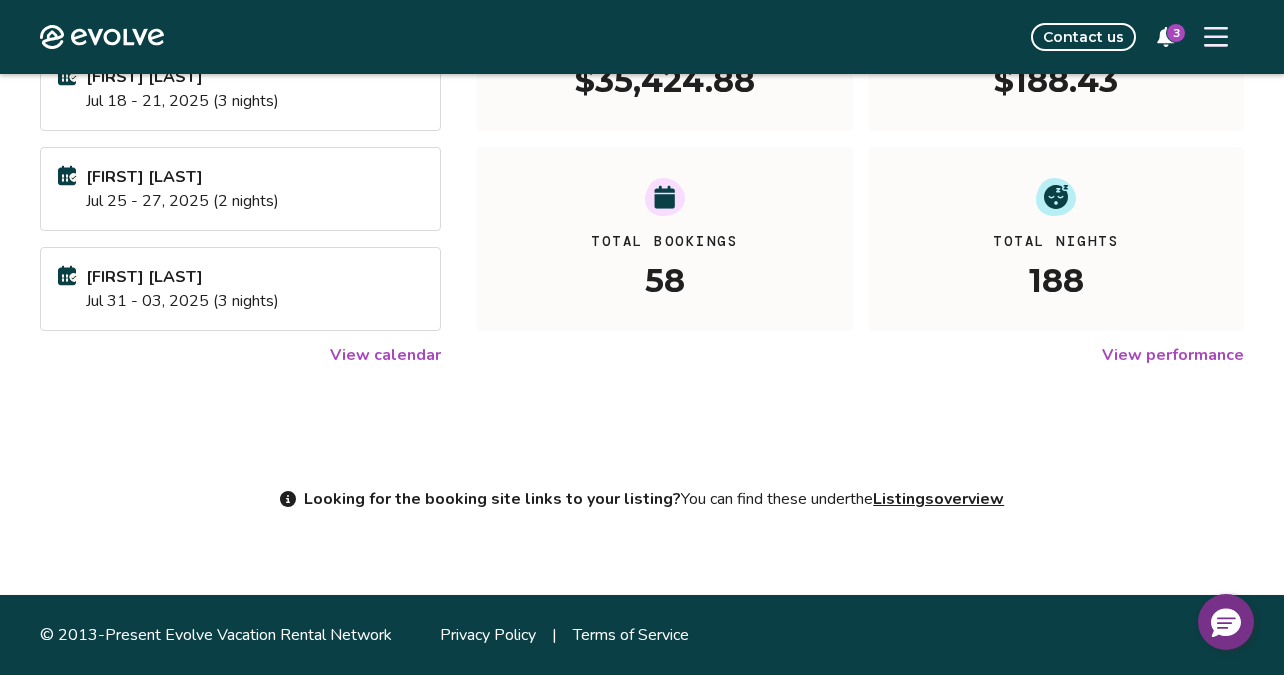 click on "Listings  overview" at bounding box center (938, 499) 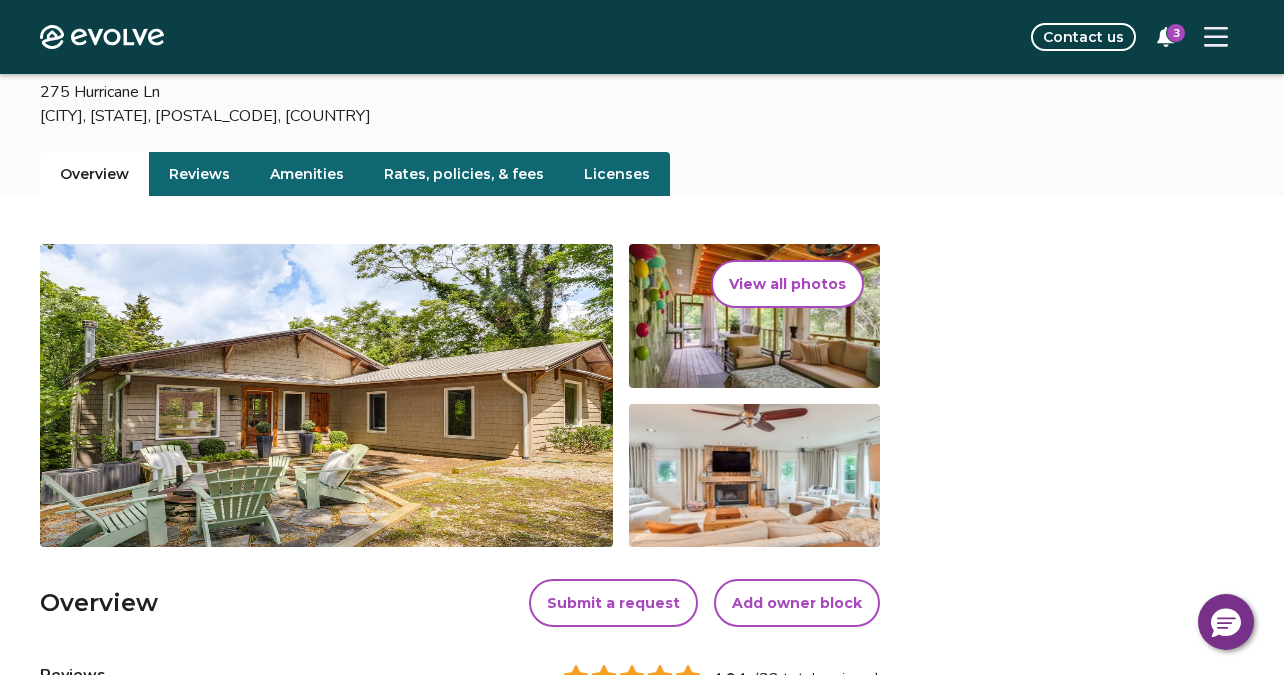 scroll, scrollTop: 0, scrollLeft: 0, axis: both 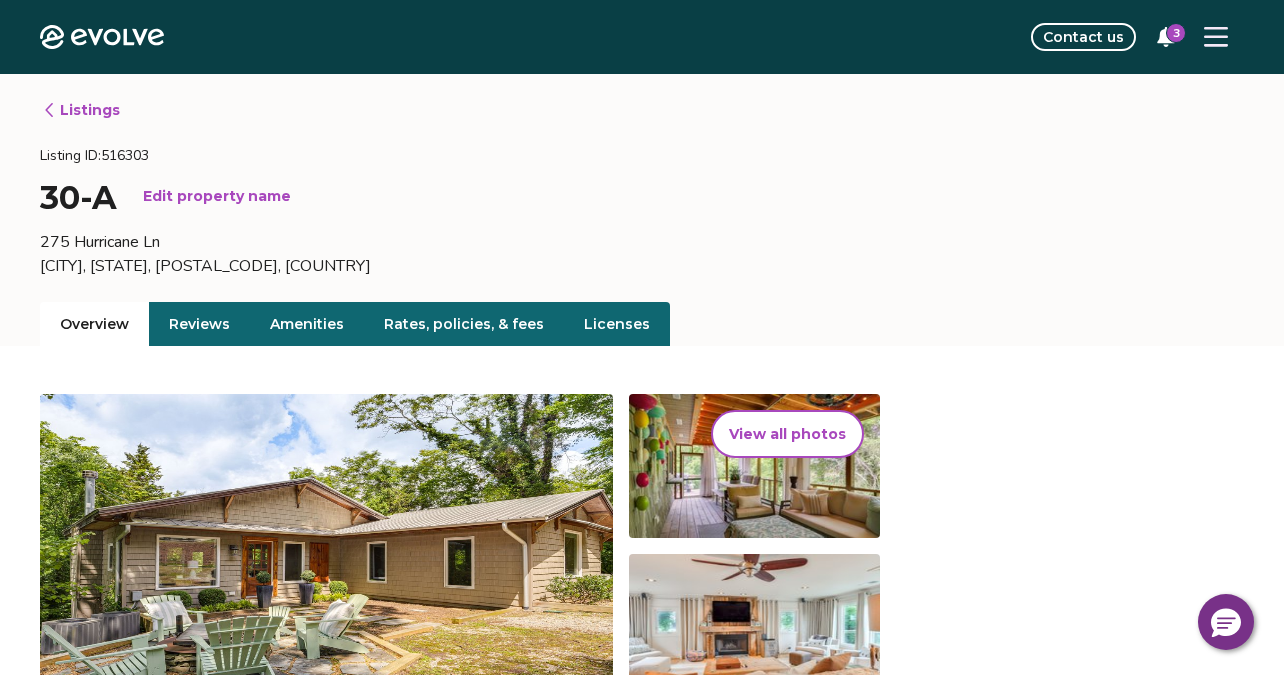 click on "View all photos" at bounding box center (787, 434) 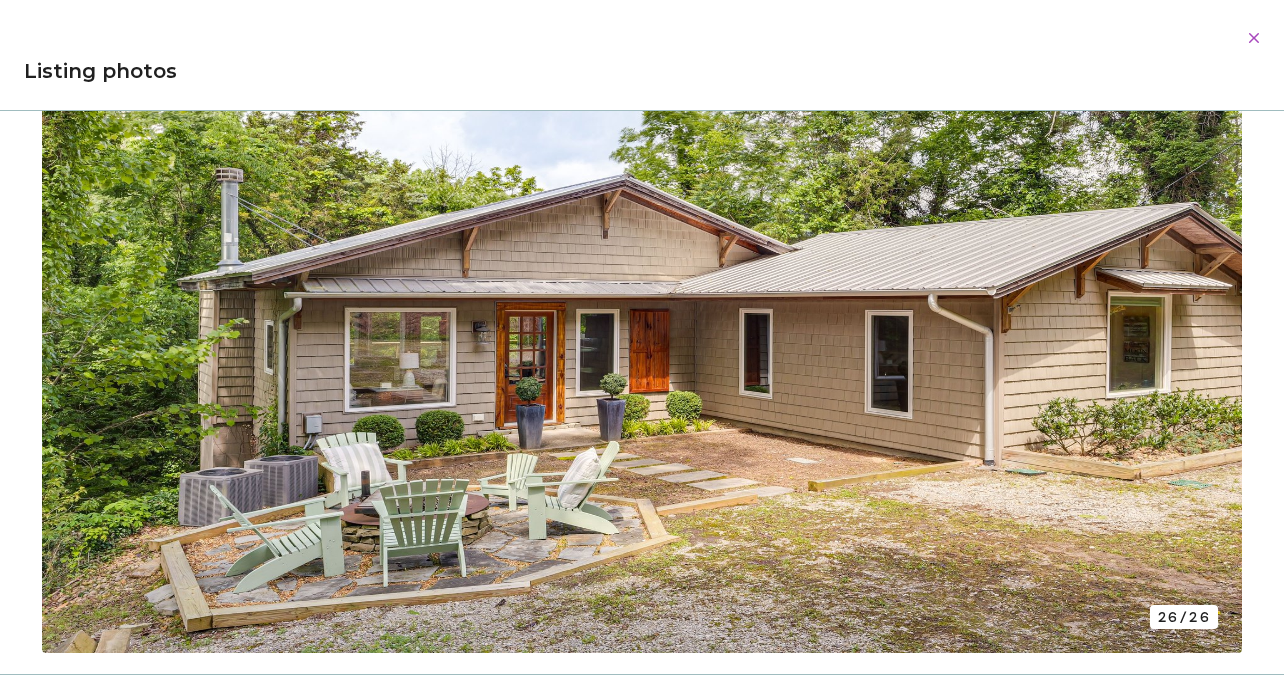 scroll, scrollTop: 18024, scrollLeft: 0, axis: vertical 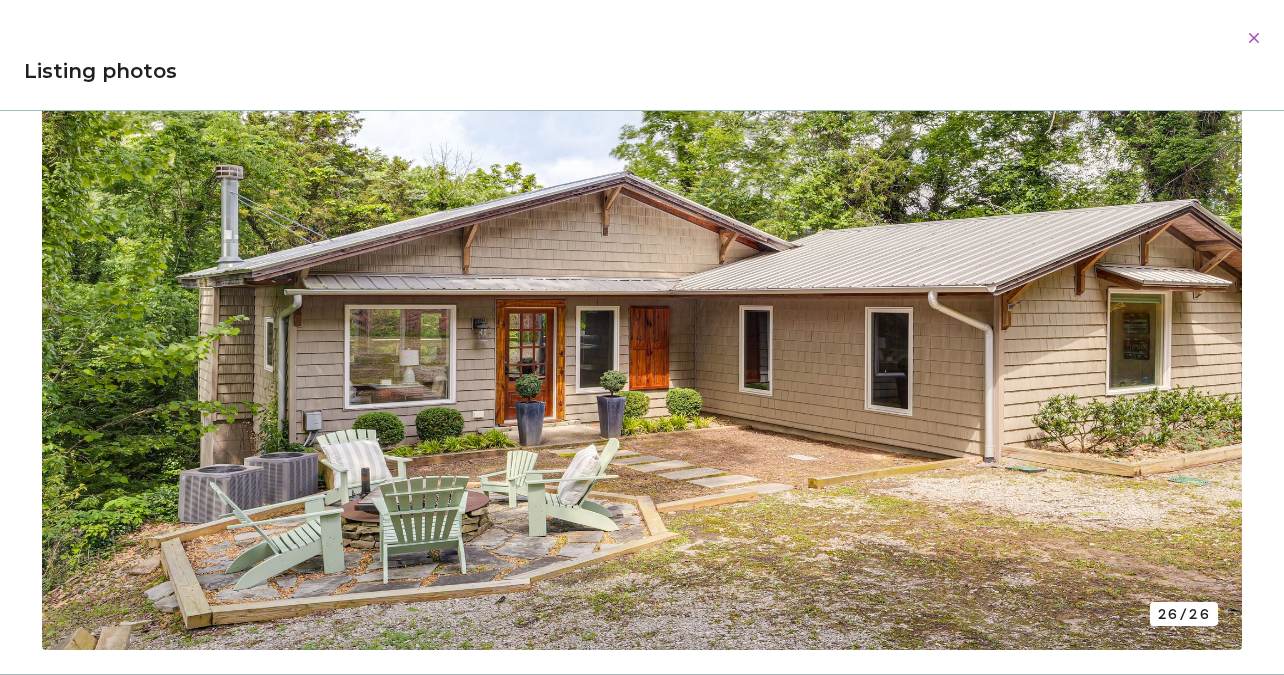click 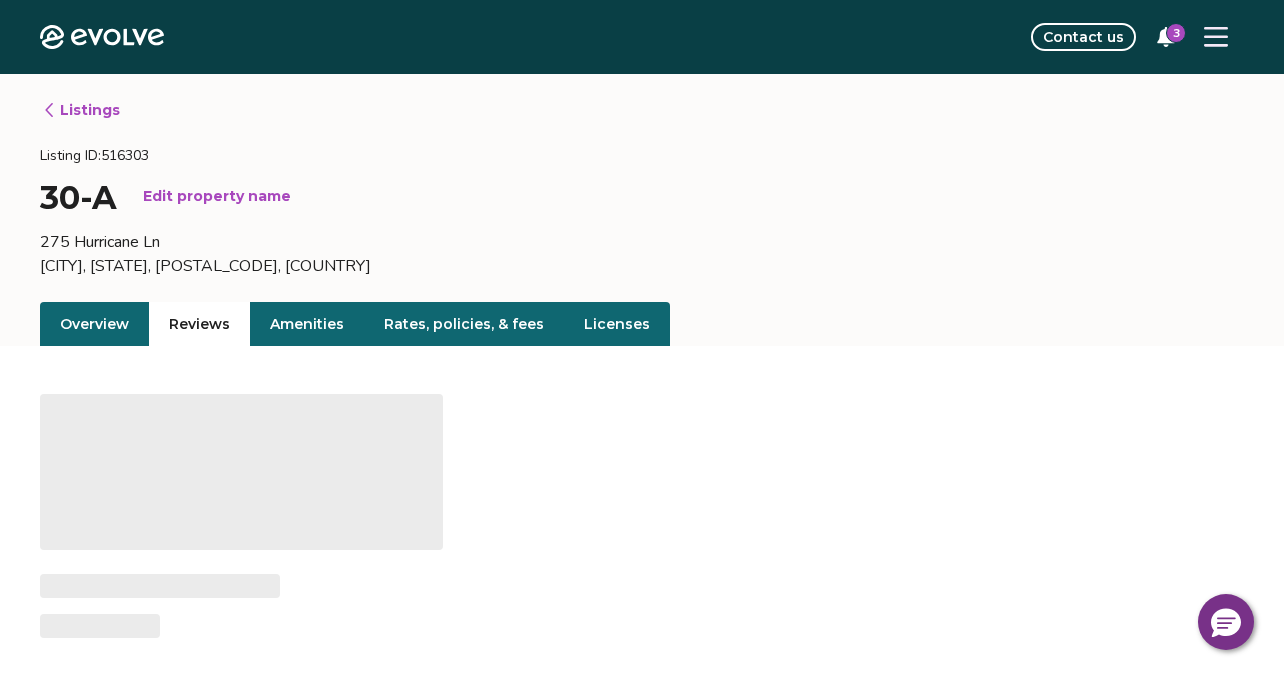 click on "Reviews" at bounding box center (199, 324) 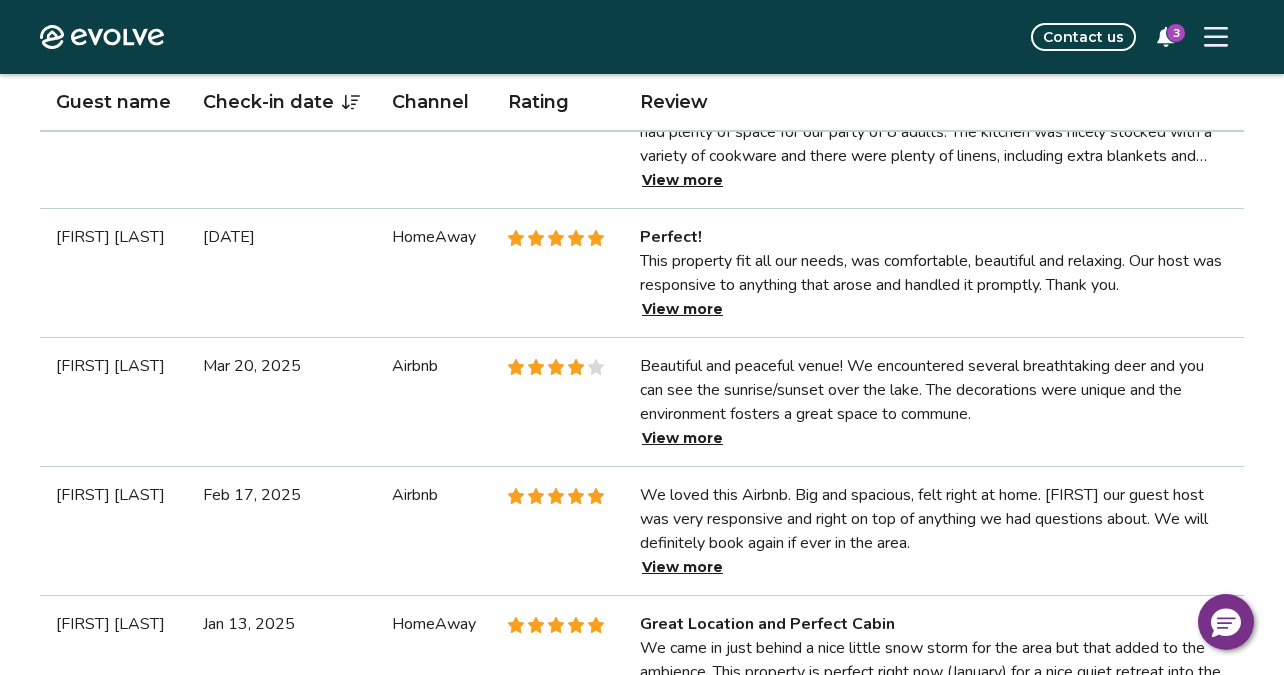 scroll, scrollTop: 1208, scrollLeft: 0, axis: vertical 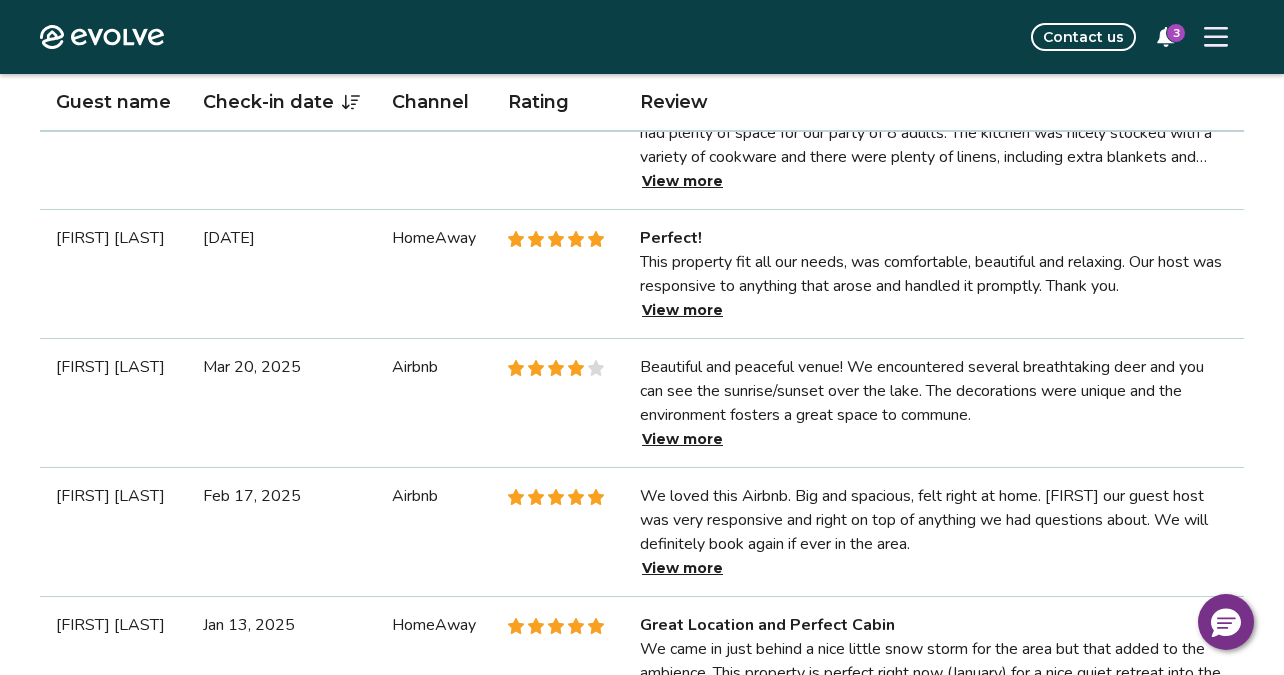 click on "View more" at bounding box center (682, 181) 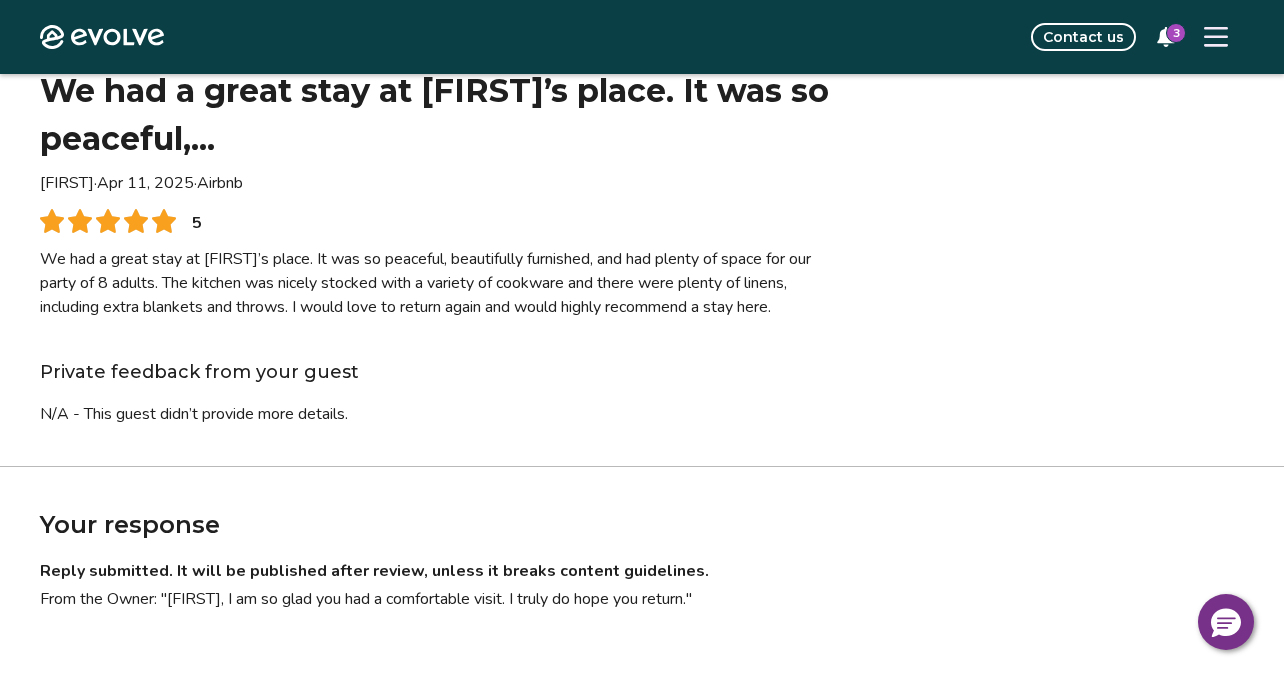 scroll, scrollTop: 96, scrollLeft: 0, axis: vertical 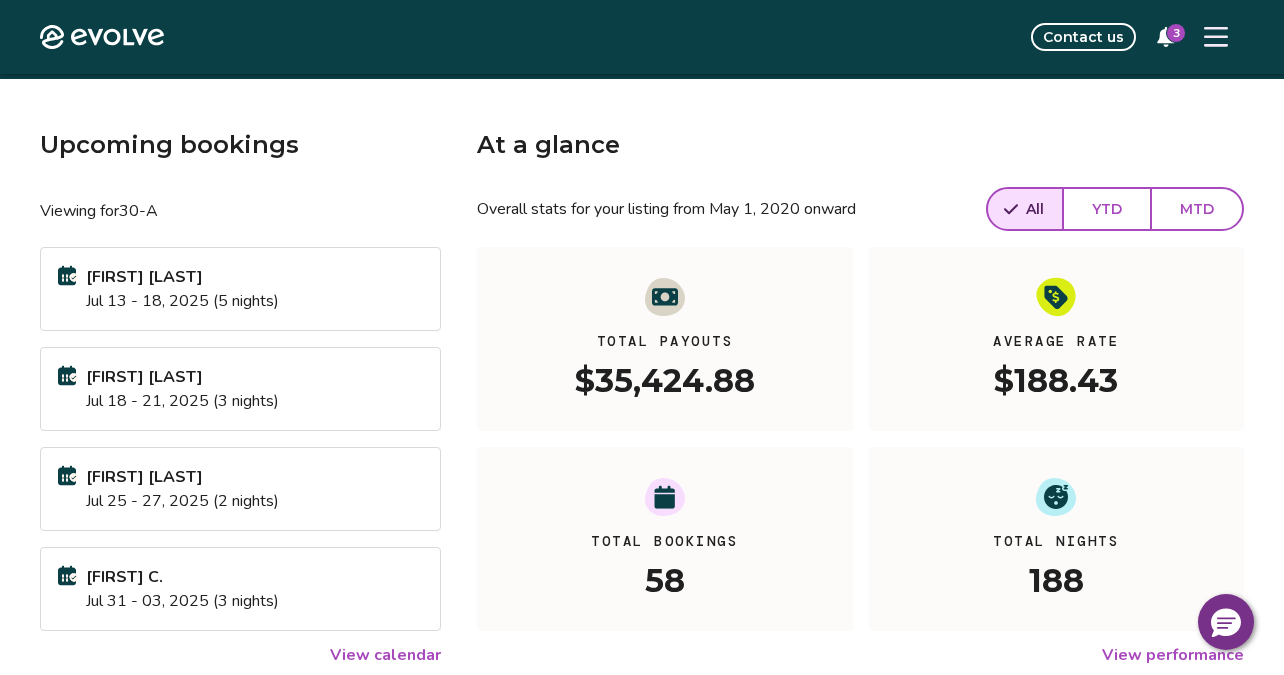 click on "[FIRST] [LAST] Jul 13 - 18, 2025 (5 nights)" at bounding box center (240, 289) 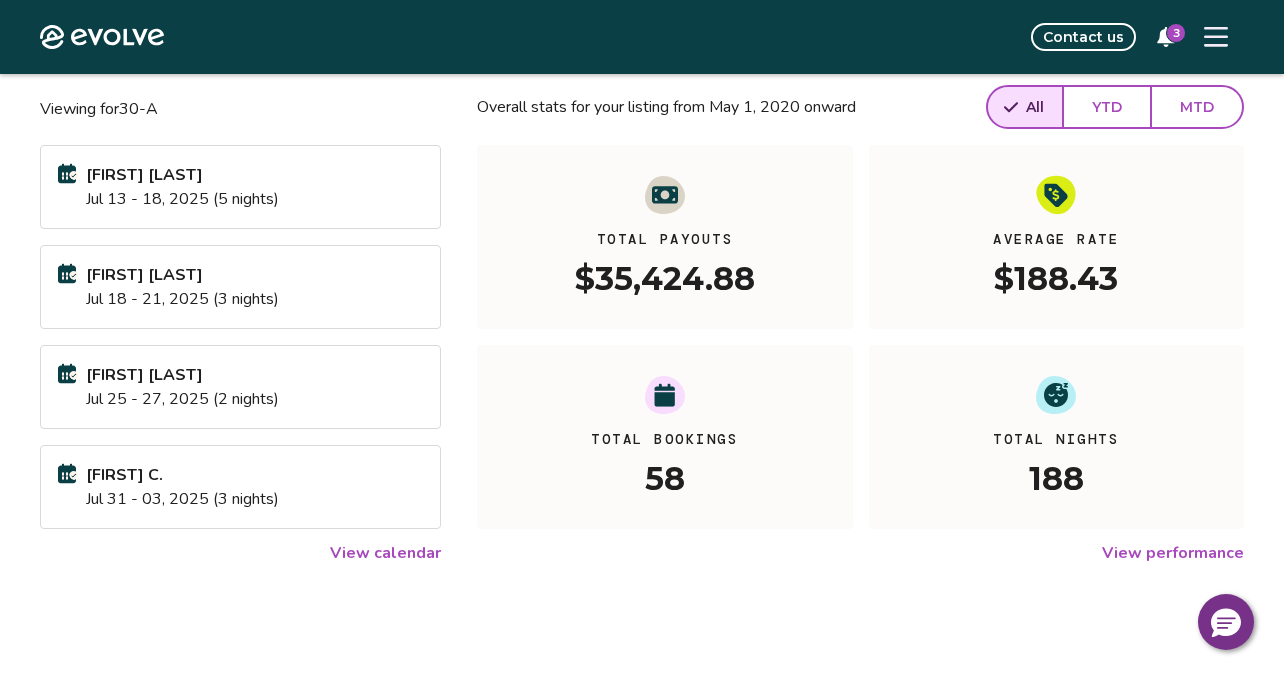 scroll, scrollTop: 197, scrollLeft: 0, axis: vertical 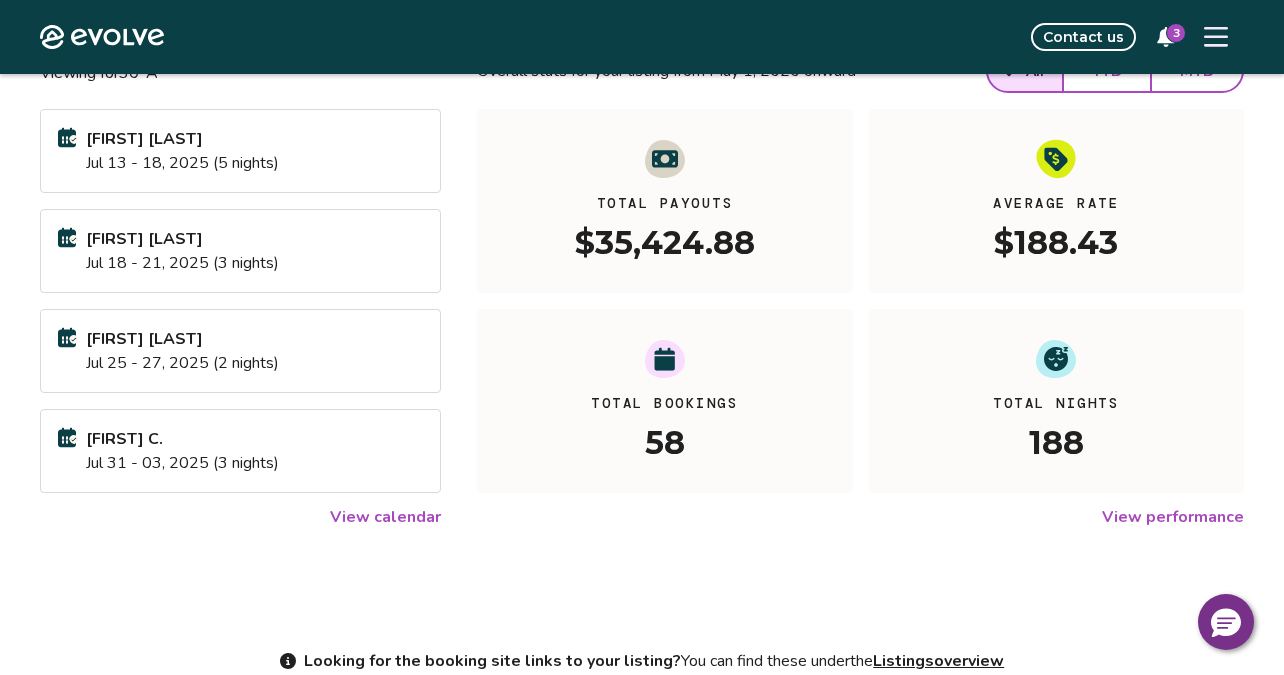 click on "View calendar" at bounding box center [385, 517] 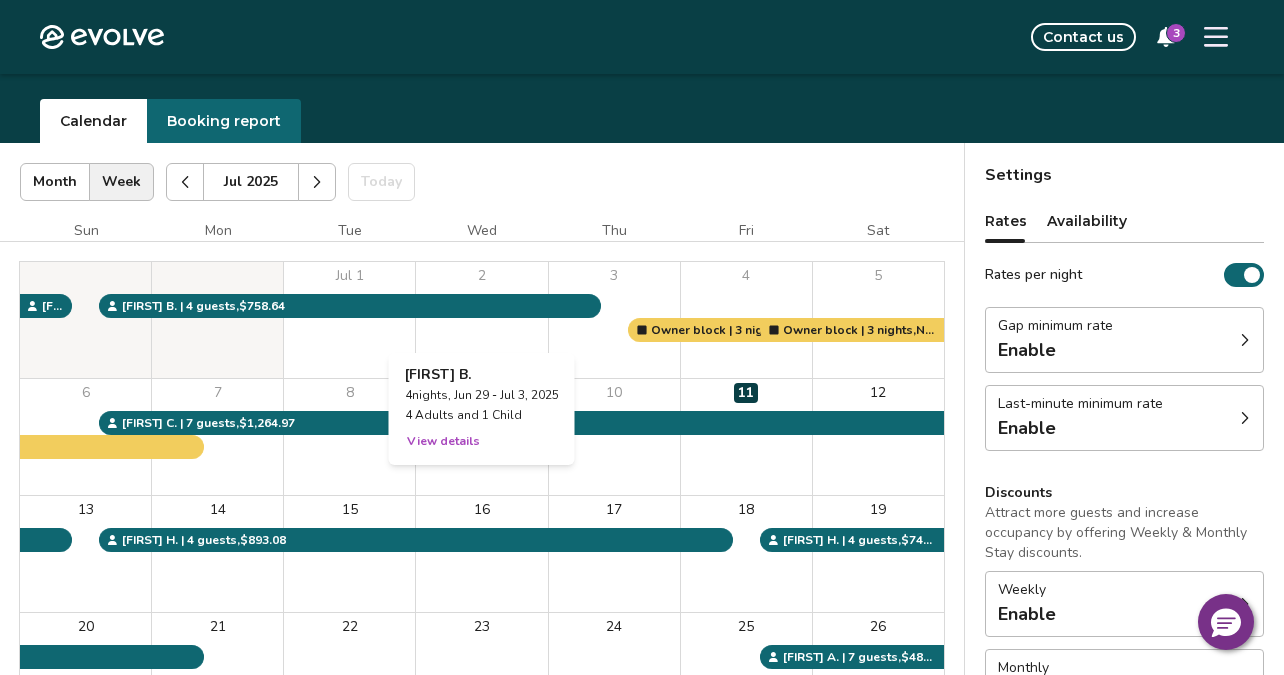 scroll, scrollTop: 55, scrollLeft: 0, axis: vertical 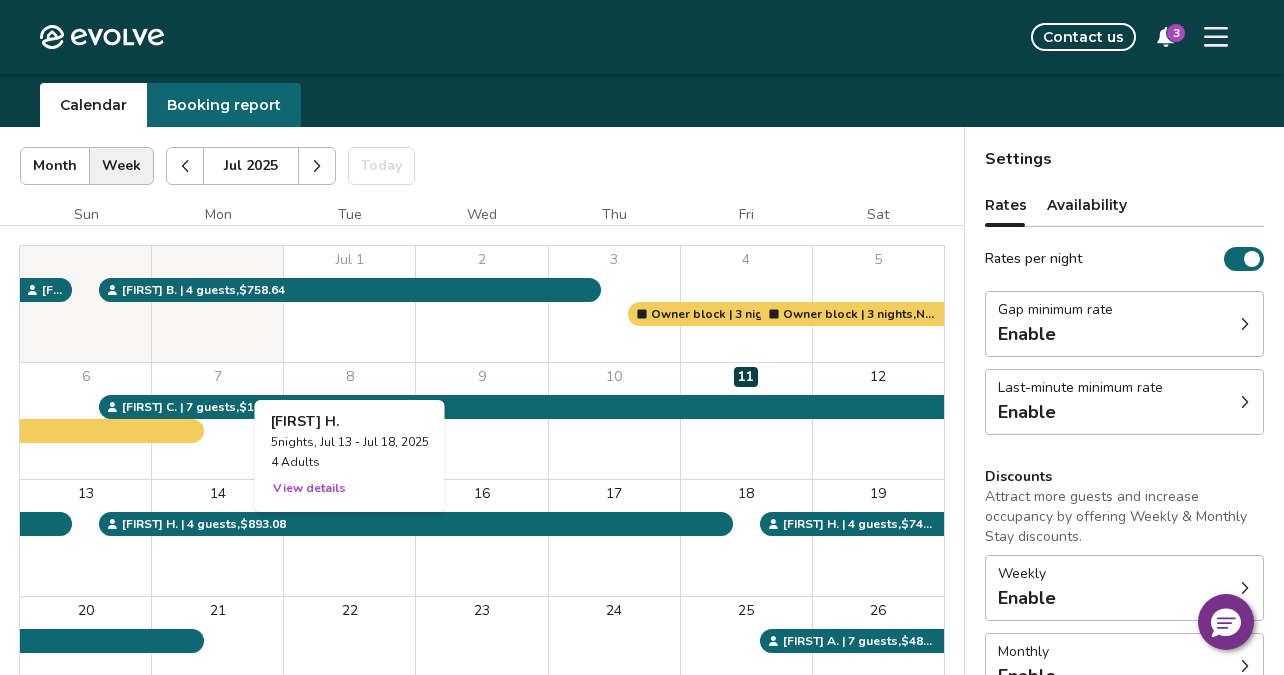 click on "15" at bounding box center (349, 538) 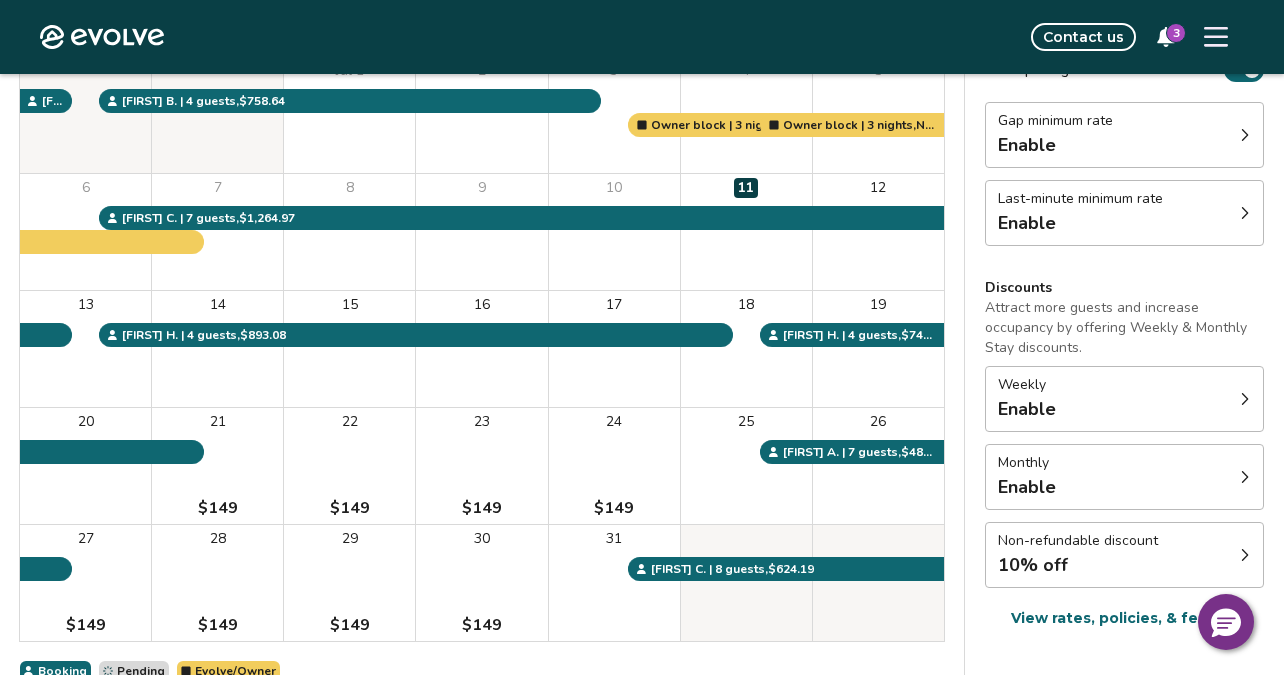 scroll, scrollTop: 249, scrollLeft: 0, axis: vertical 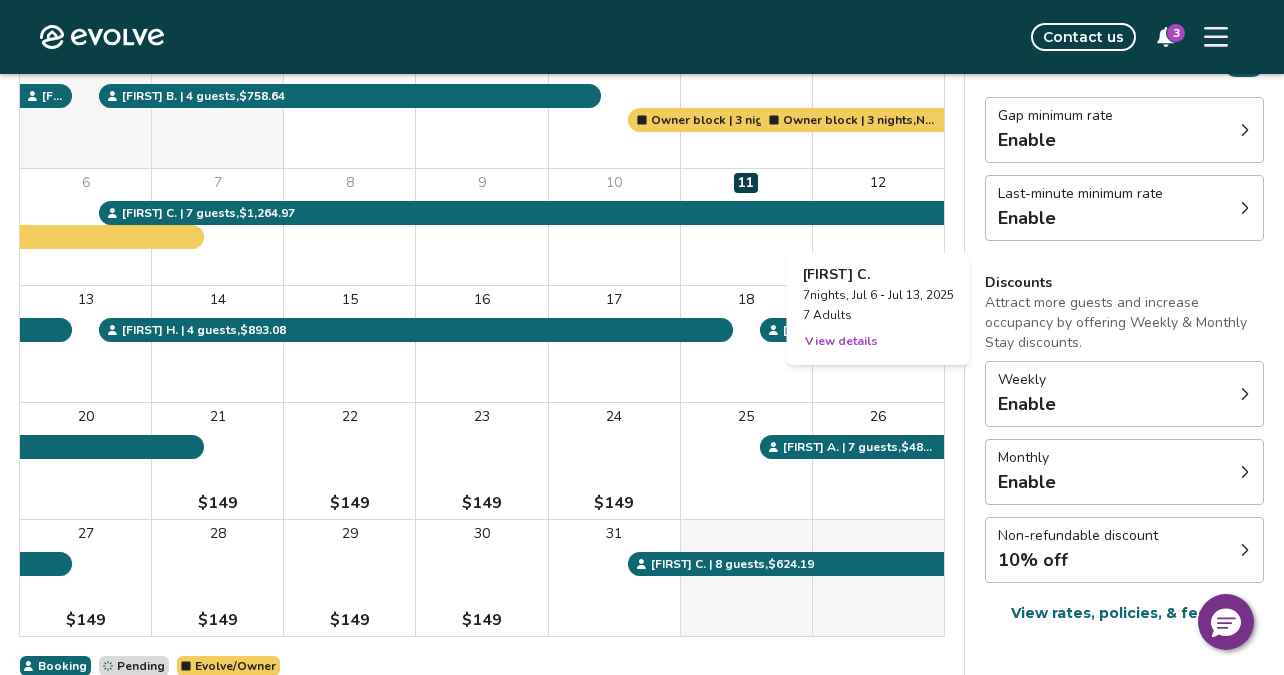 click on "View details" at bounding box center [841, 341] 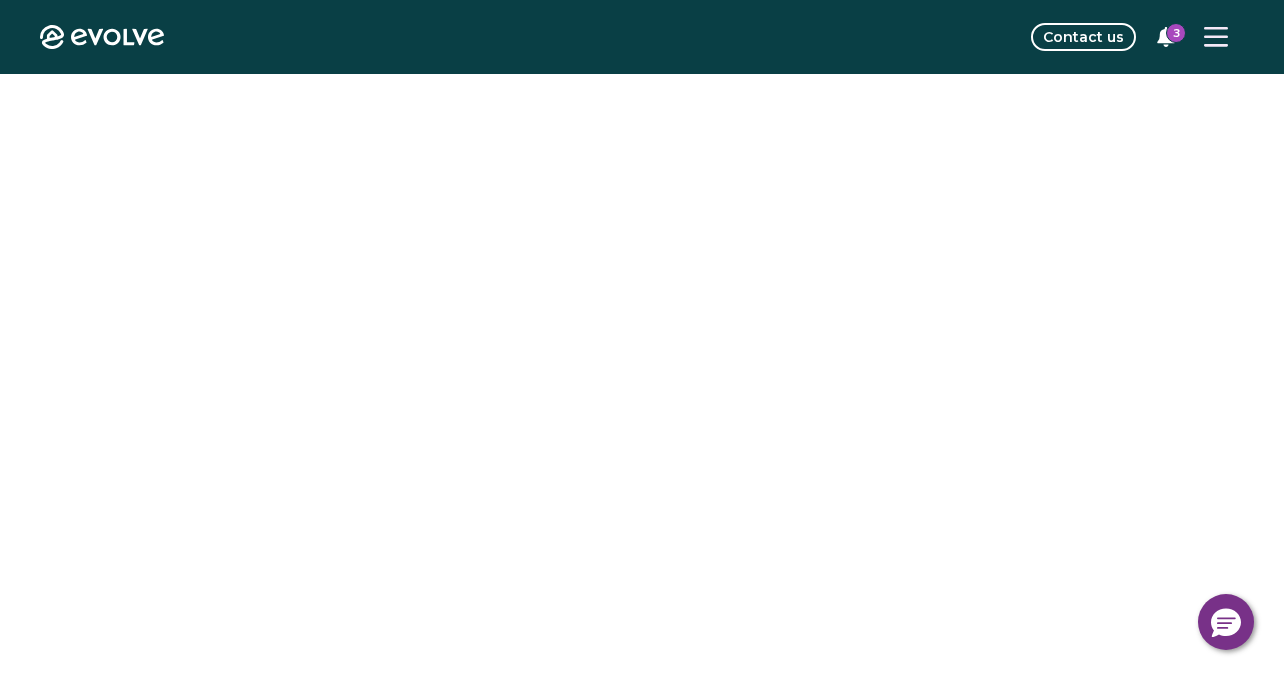 scroll, scrollTop: 0, scrollLeft: 0, axis: both 